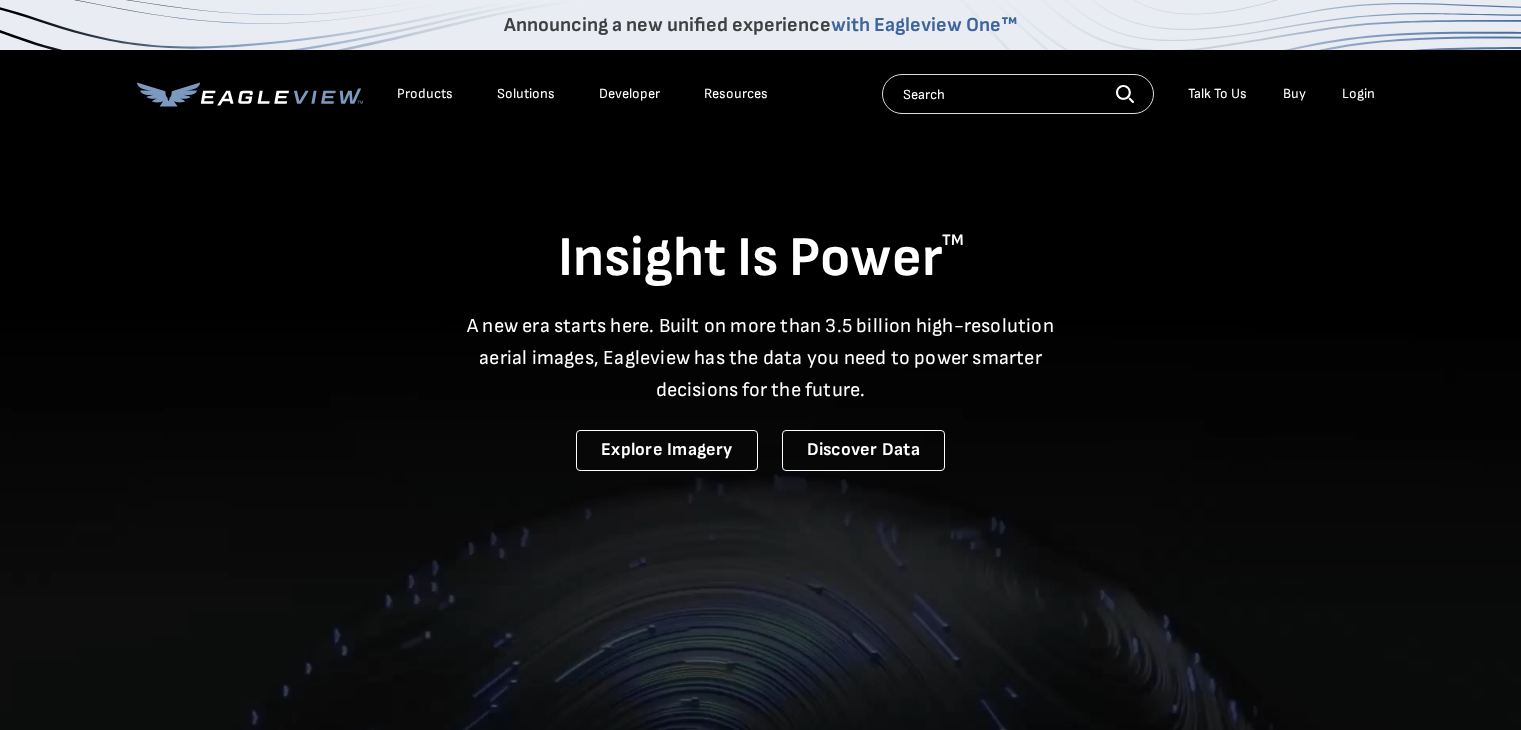 scroll, scrollTop: 0, scrollLeft: 0, axis: both 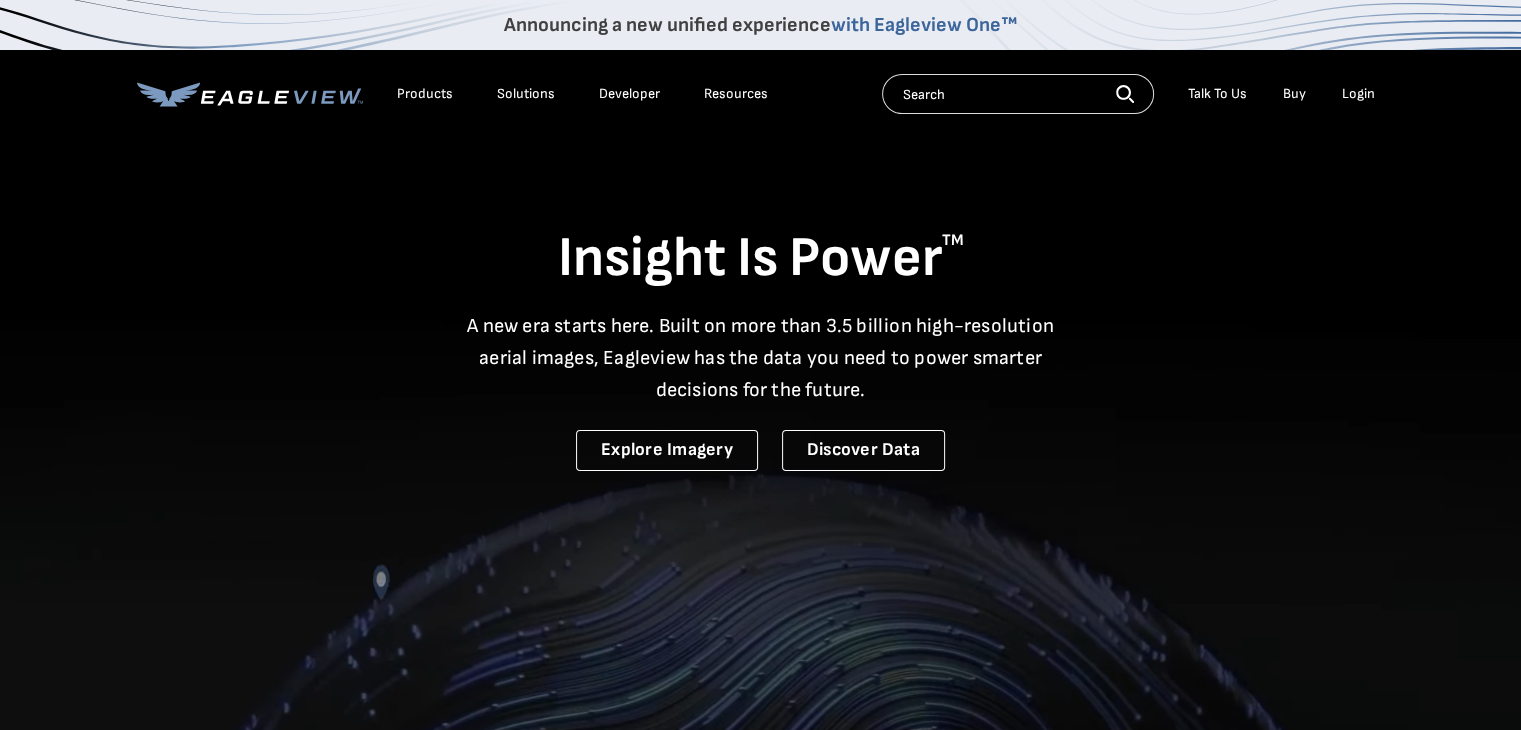 click on "Login" at bounding box center (1358, 94) 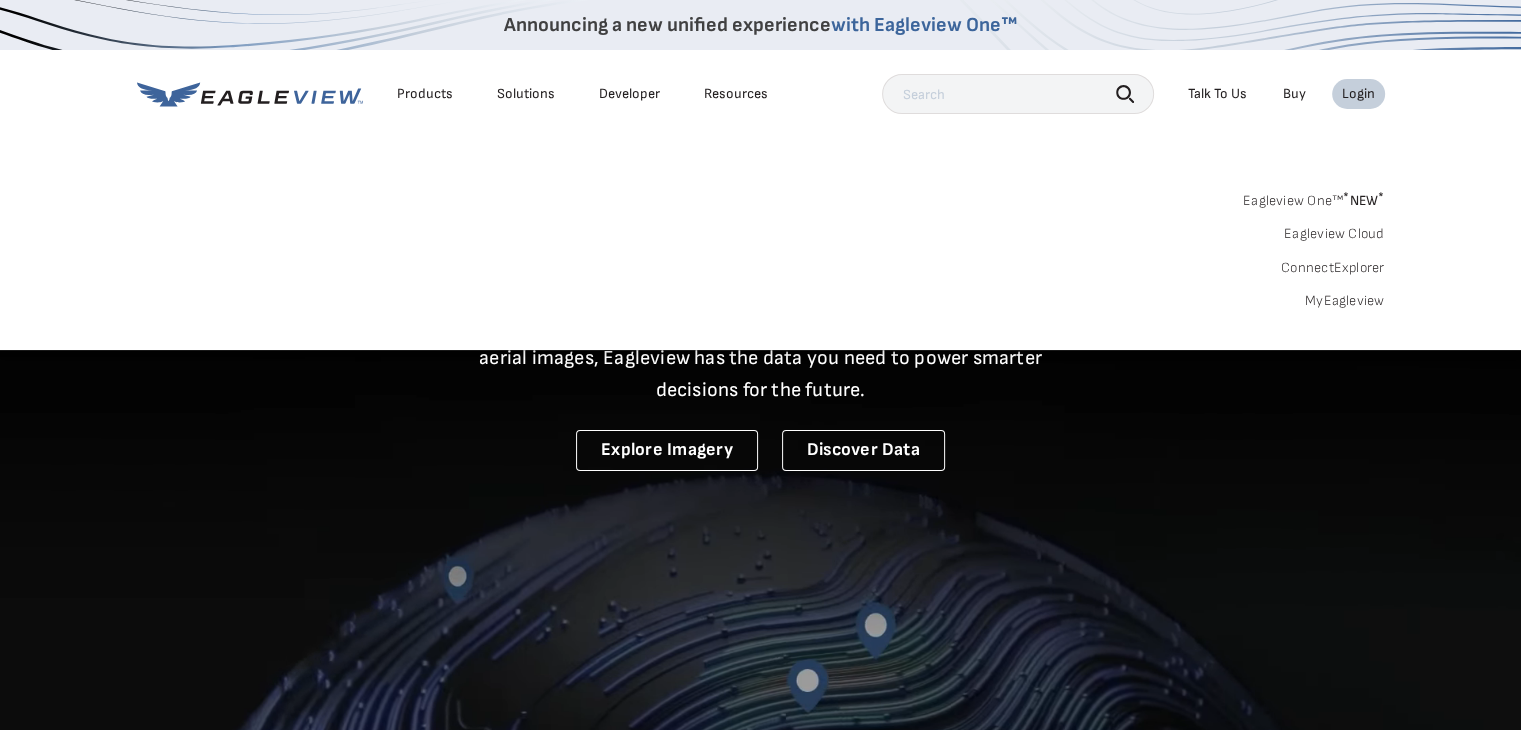 click on "Login" at bounding box center (1358, 94) 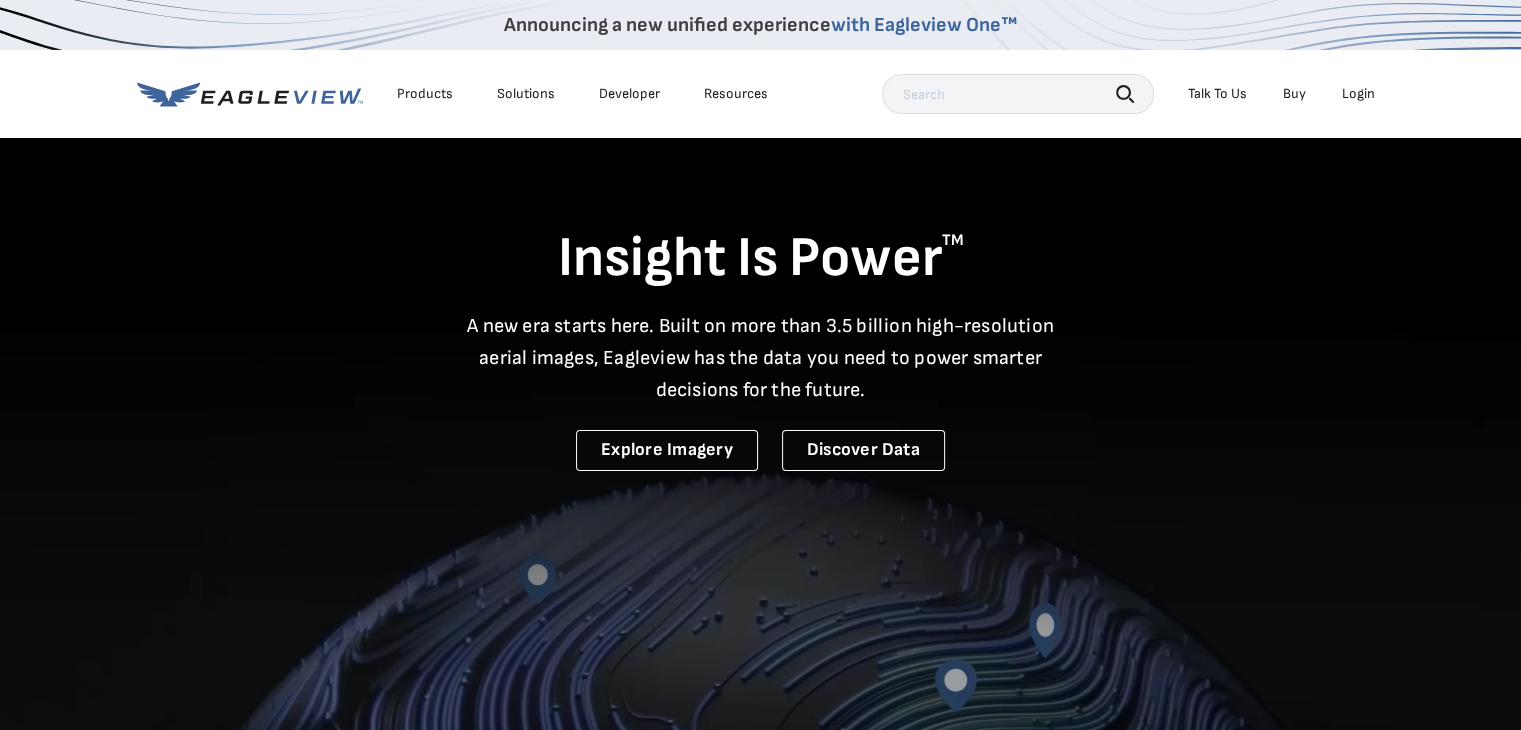 click on "Login" at bounding box center [1358, 94] 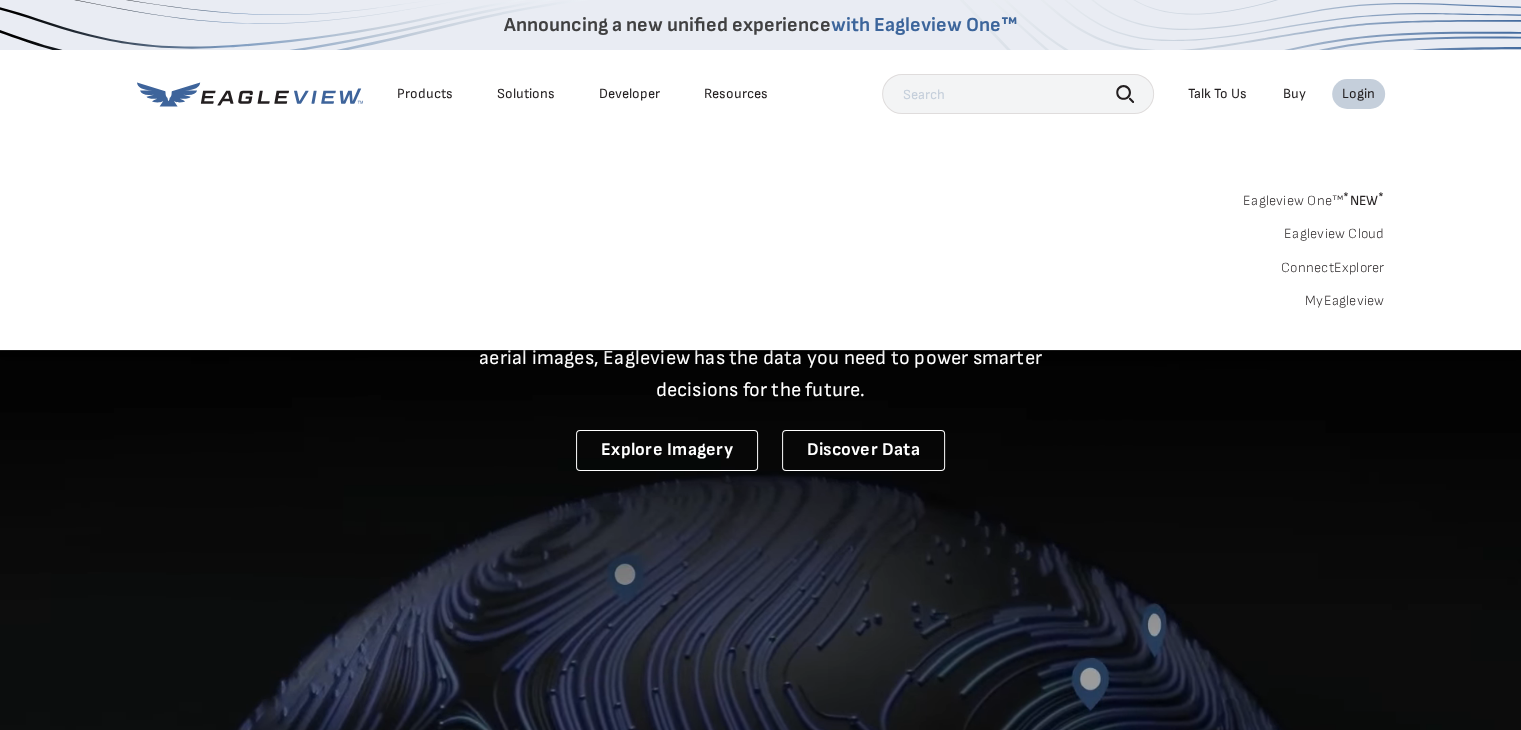 click on "Login" at bounding box center [1358, 94] 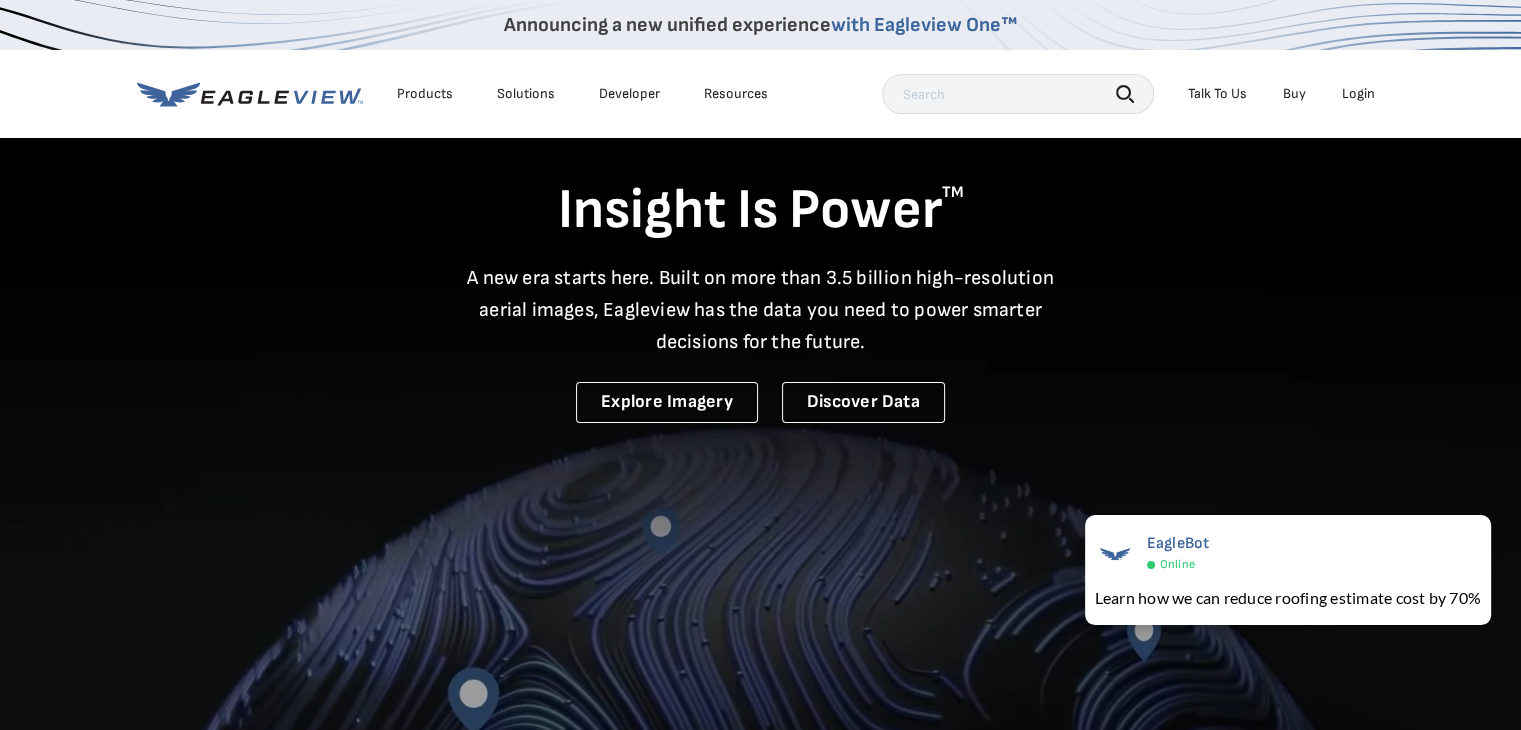 scroll, scrollTop: 0, scrollLeft: 0, axis: both 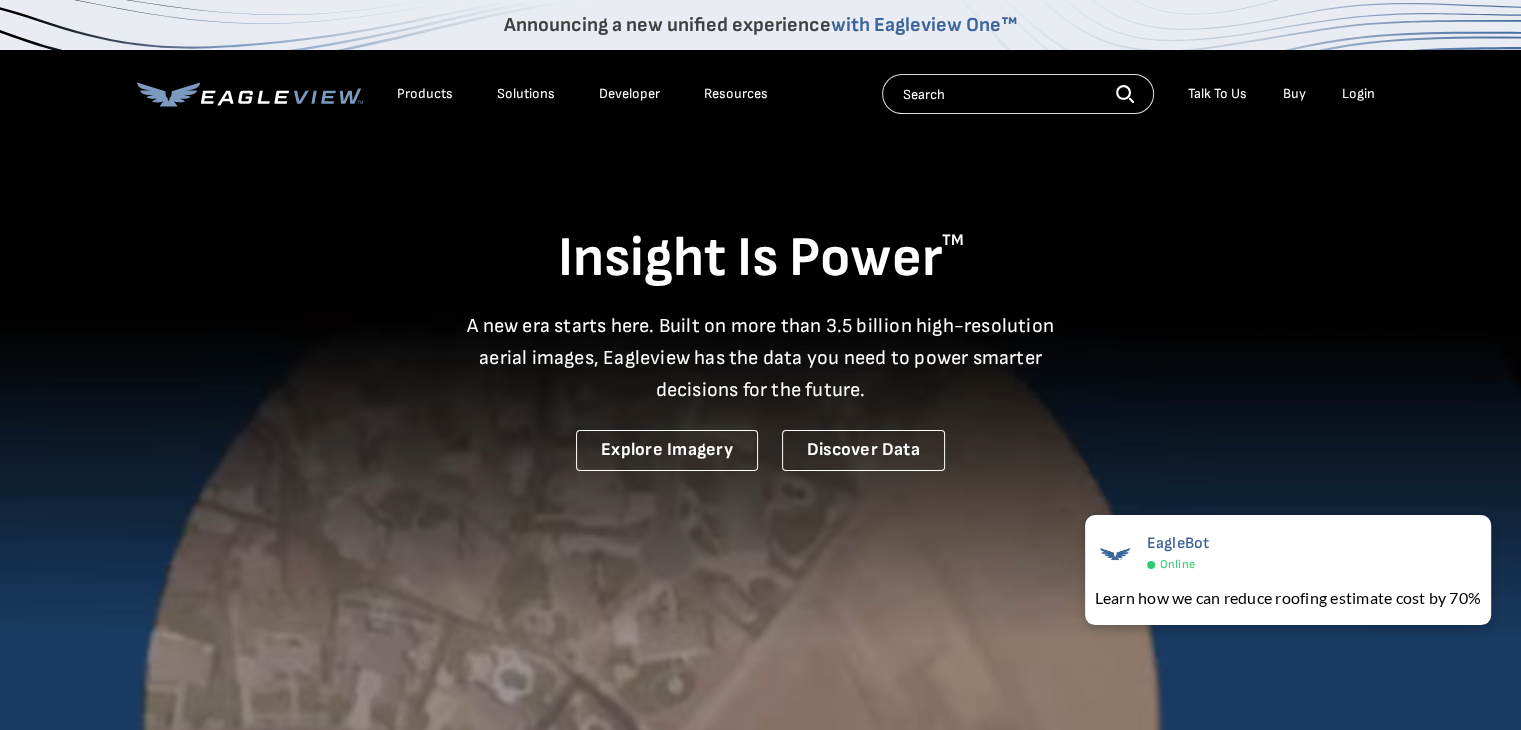 click on "Login" at bounding box center (1358, 94) 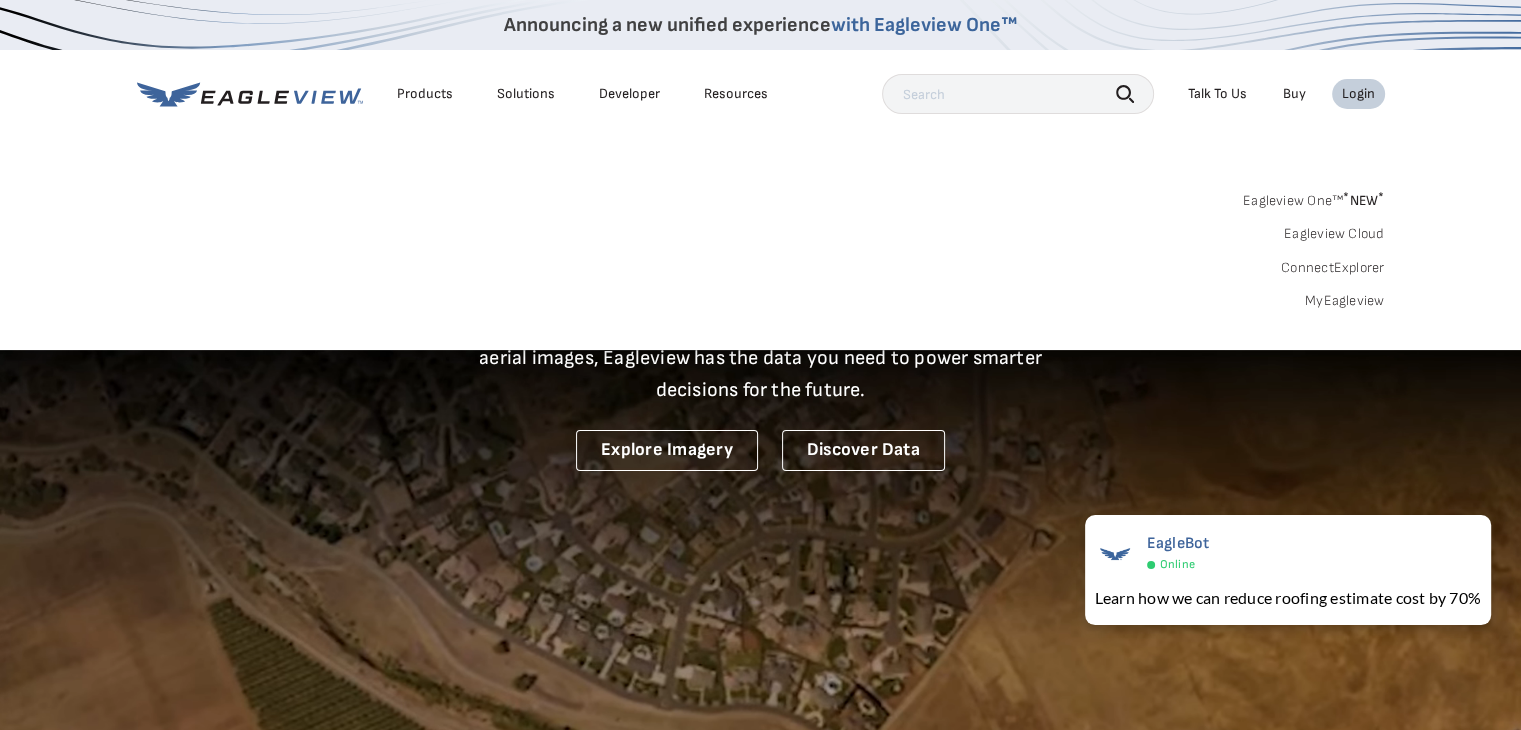 click on "Login" at bounding box center [1358, 94] 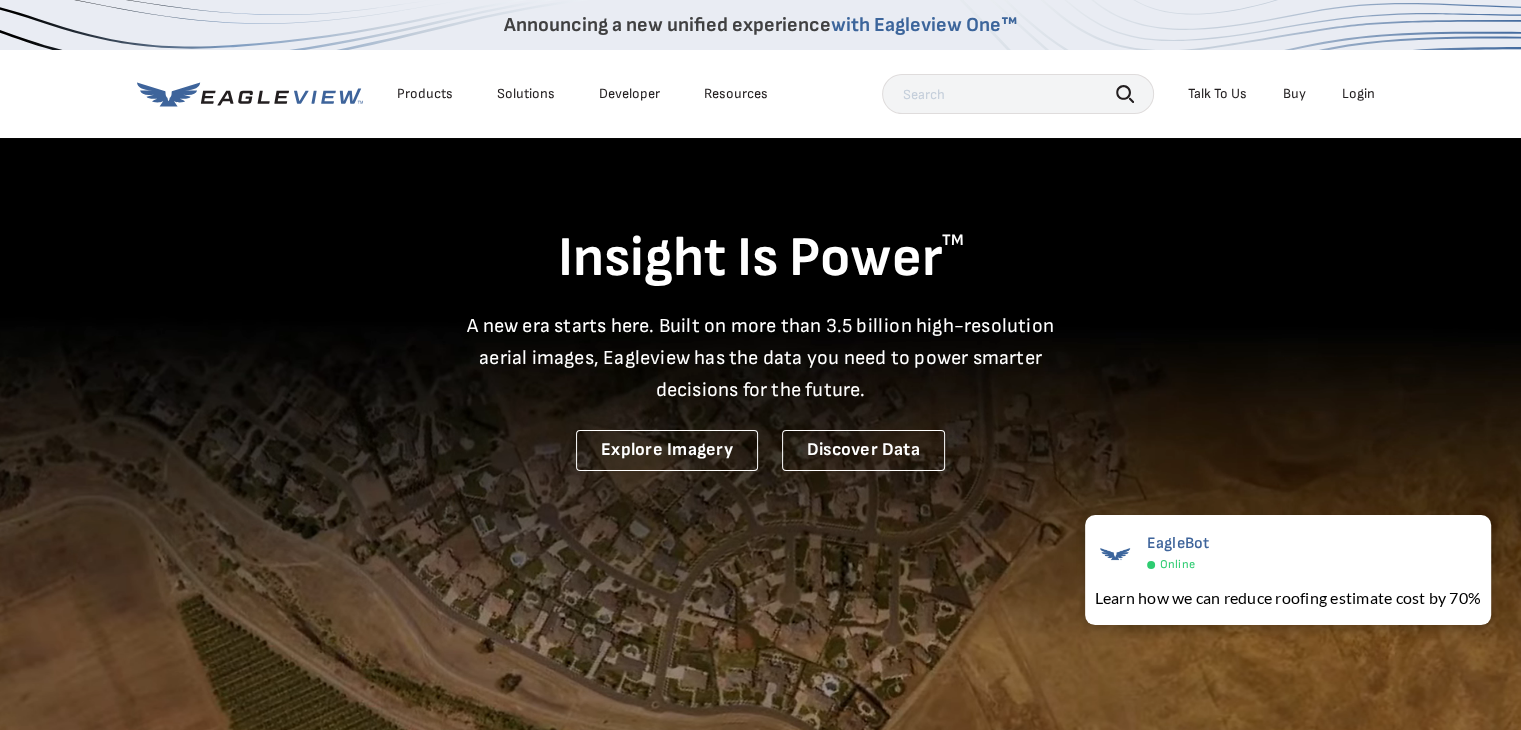 click on "Login" at bounding box center [1358, 94] 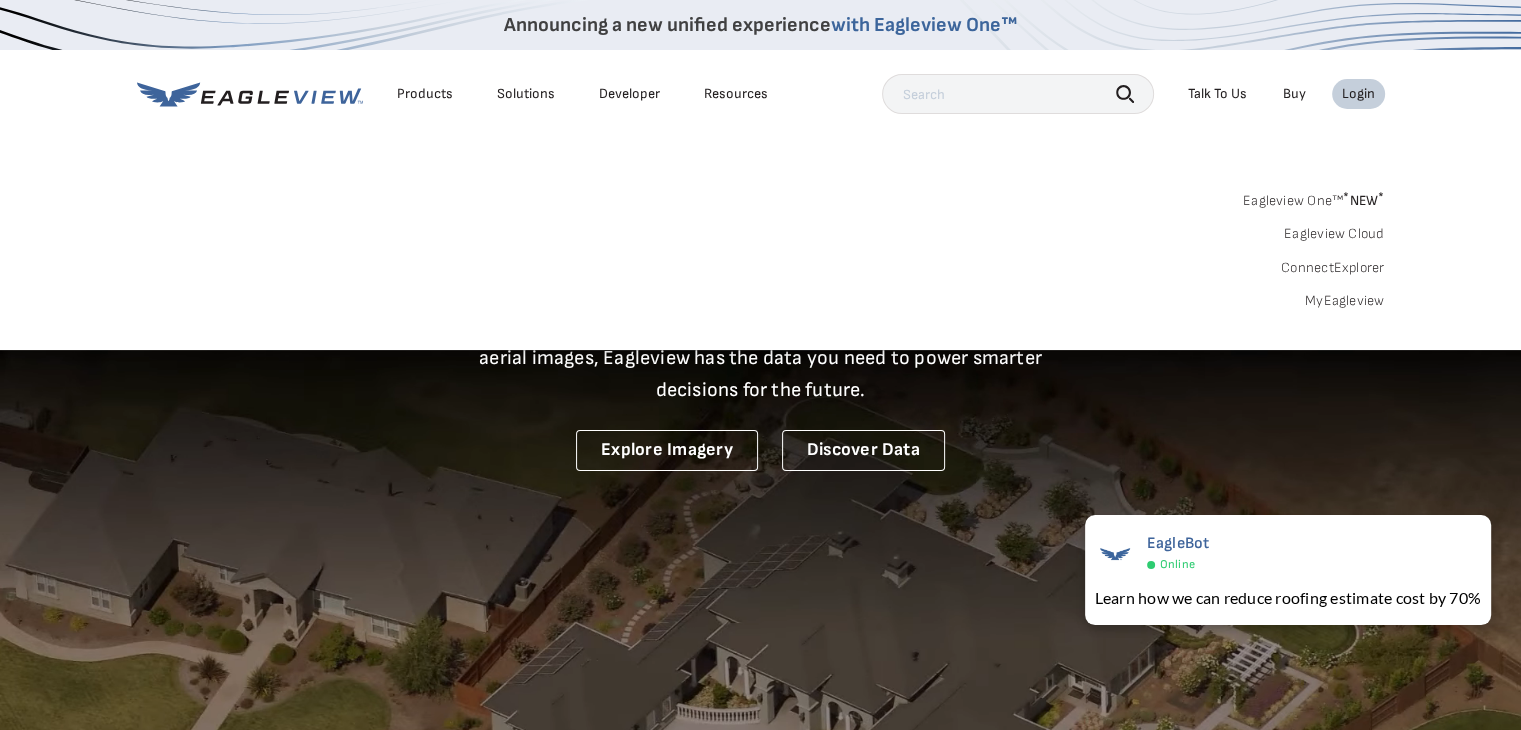 click on "Eagleview One™  * NEW *
Eagleview Cloud
ConnectExplorer
MyEagleview" at bounding box center (761, 248) 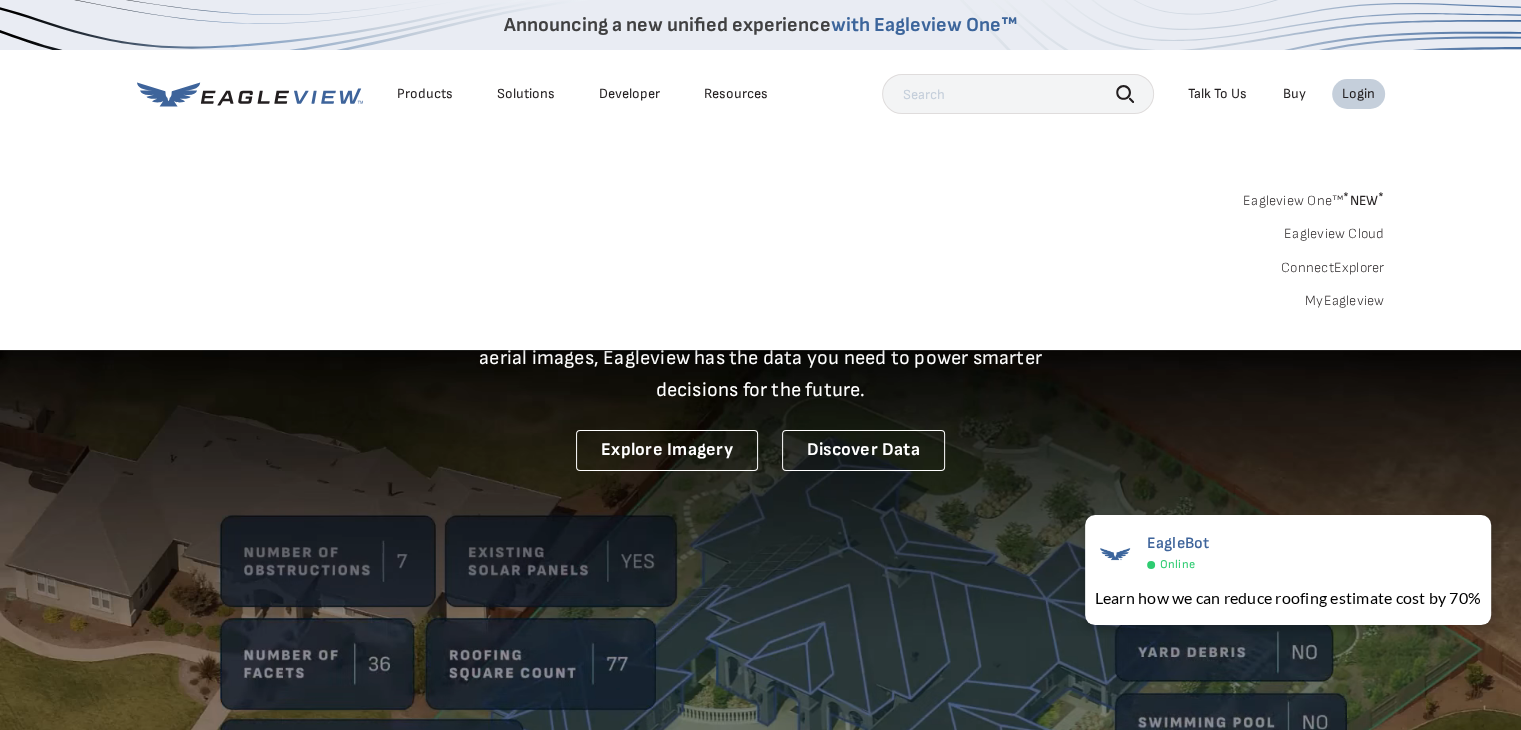 click on "Eagleview One™  * NEW *" at bounding box center (1314, 197) 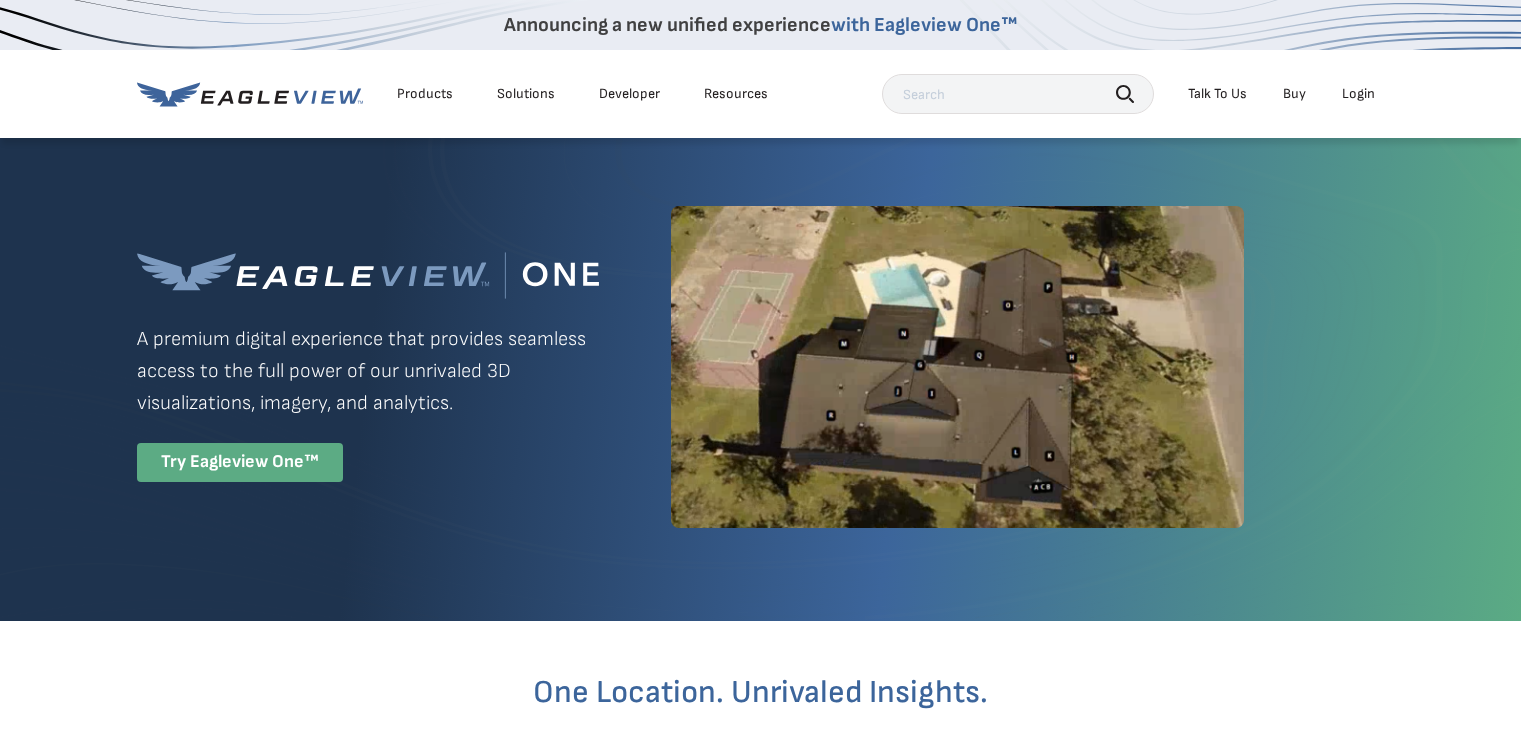 scroll, scrollTop: 331, scrollLeft: 0, axis: vertical 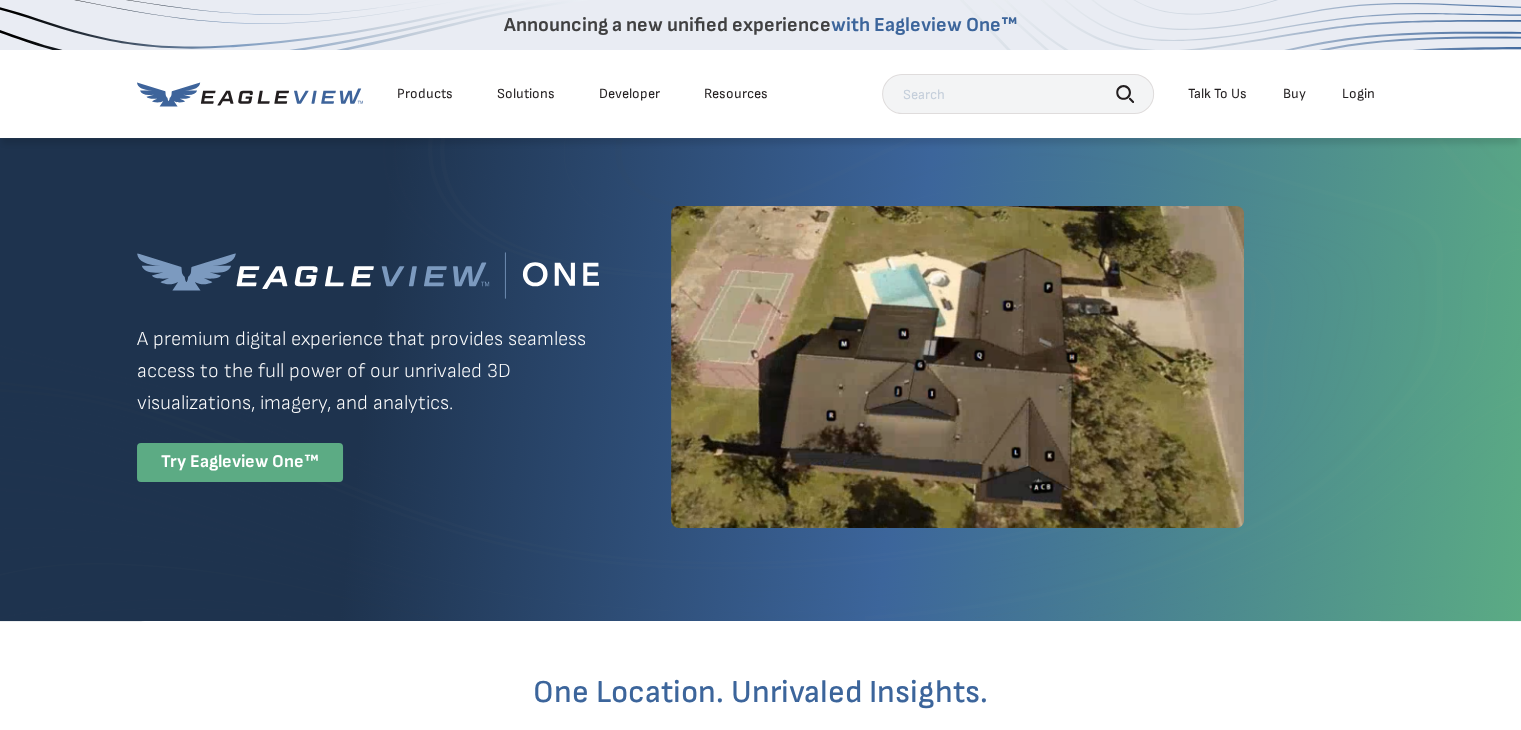 click on "Login" at bounding box center (1358, 94) 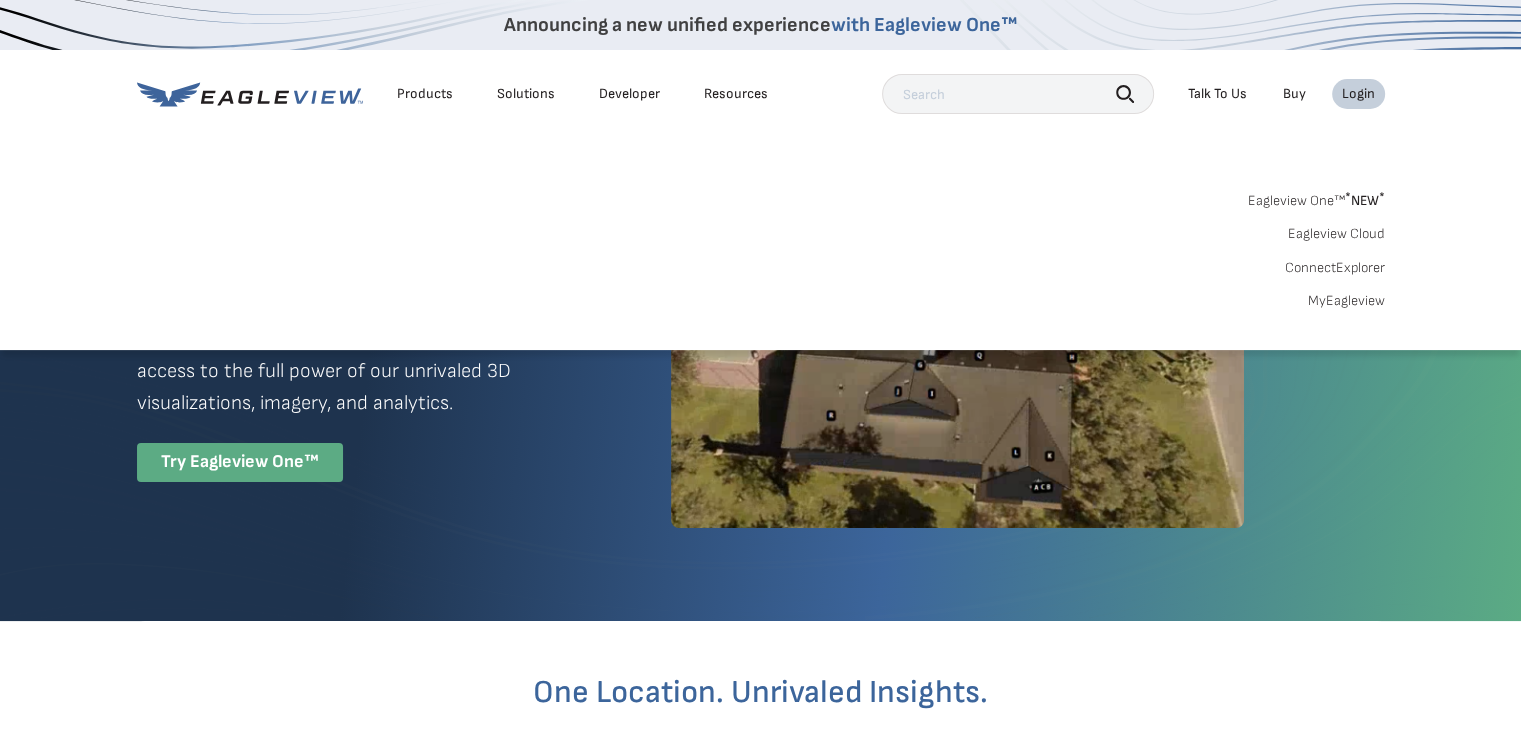 click 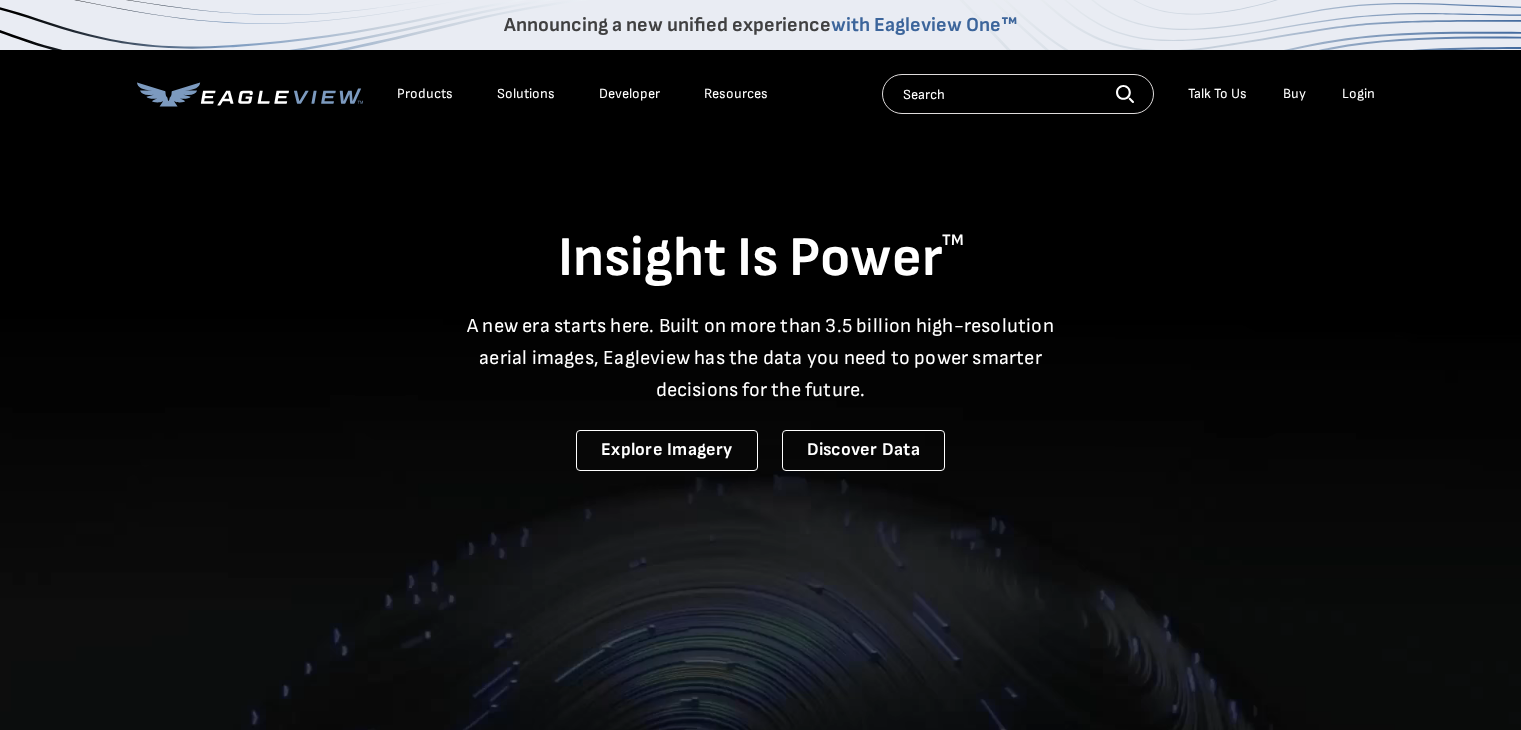 scroll, scrollTop: 0, scrollLeft: 0, axis: both 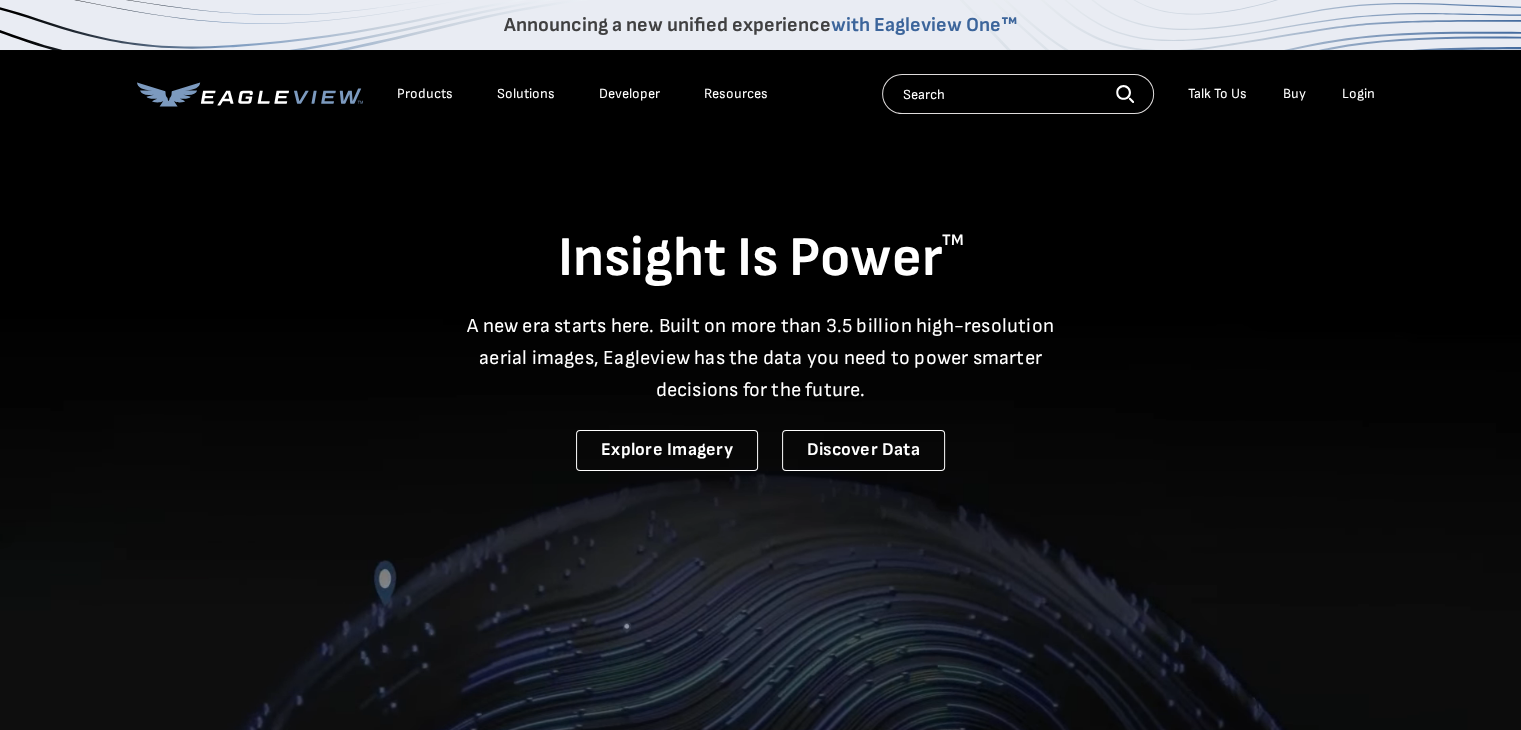 click on "Login" at bounding box center (1358, 94) 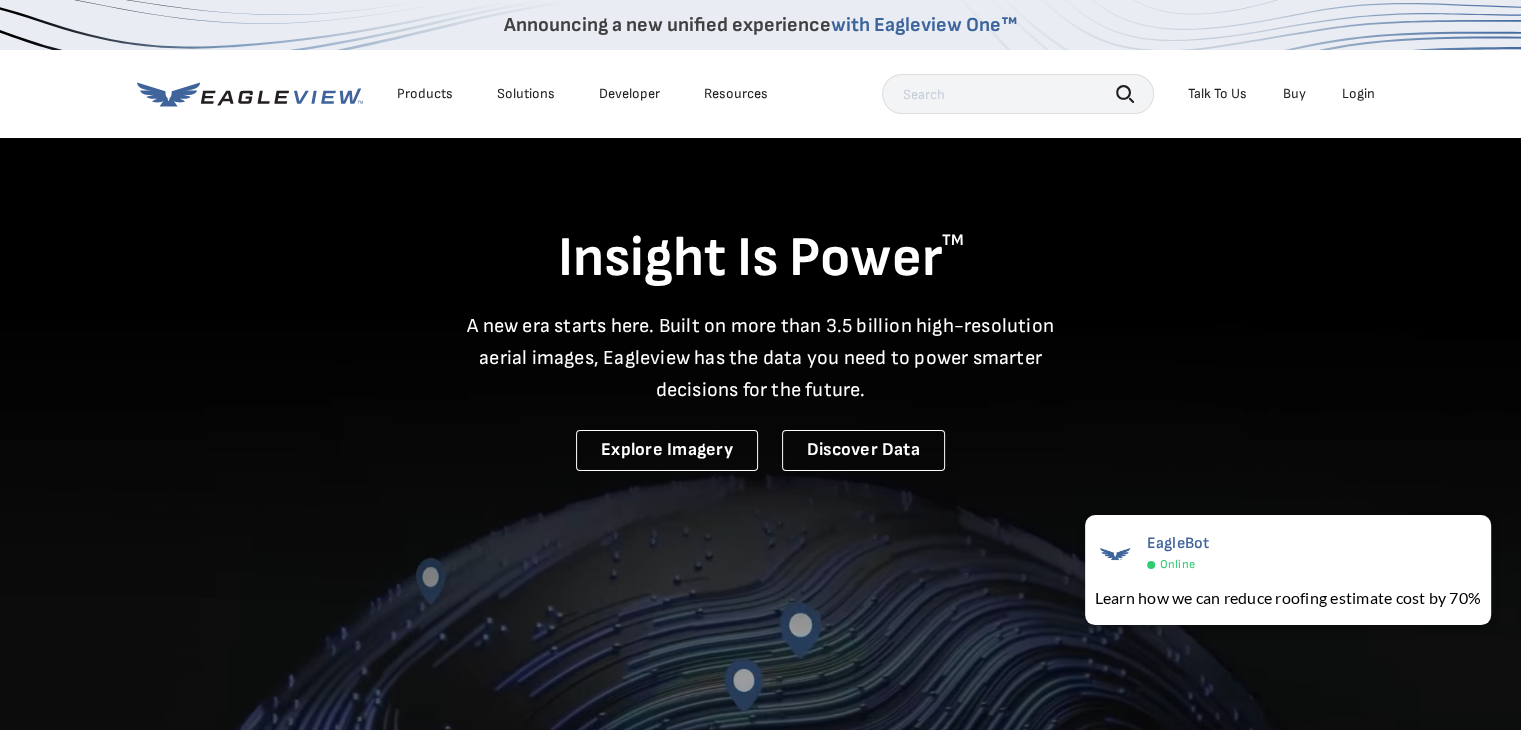 click on "Login" at bounding box center (1358, 94) 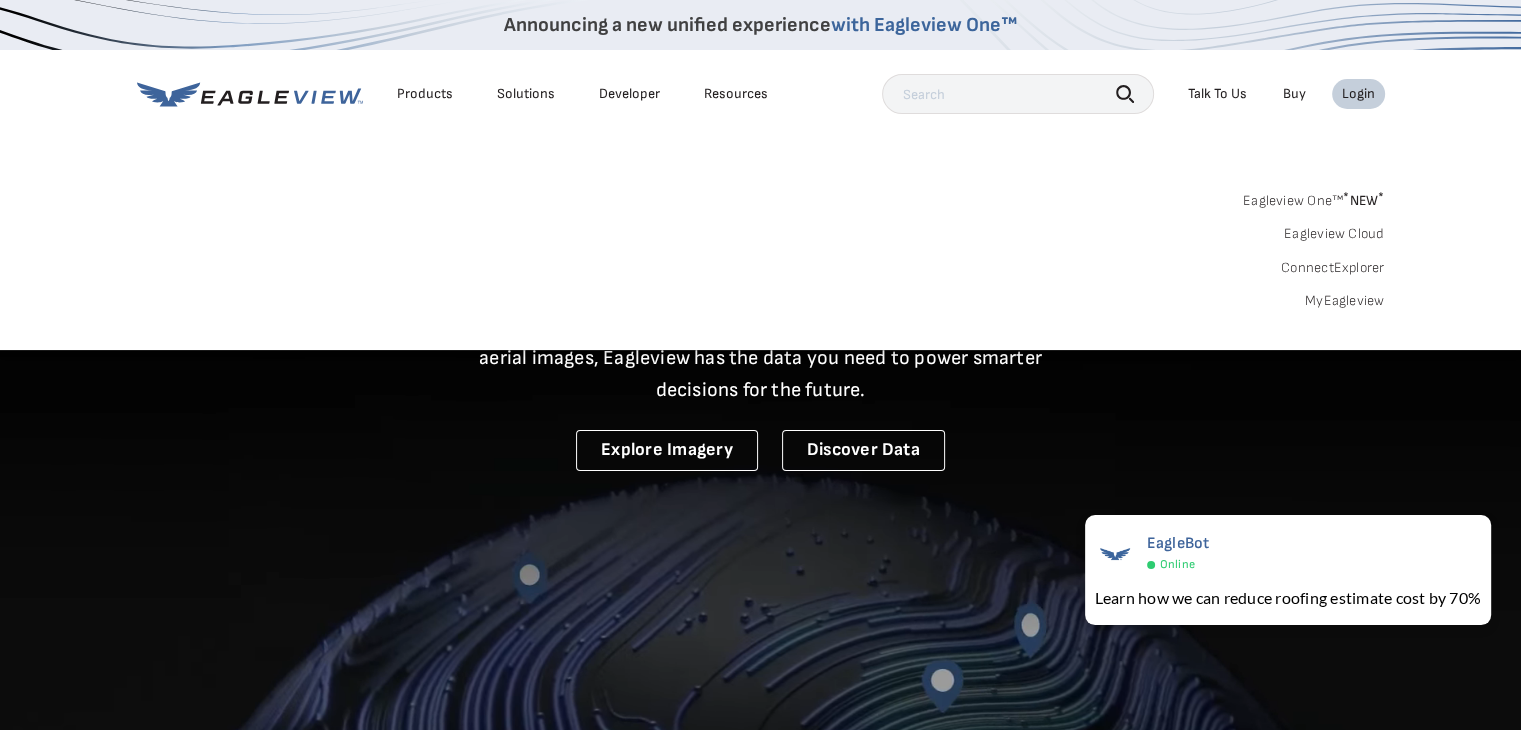 click on "MyEagleview" at bounding box center (1345, 301) 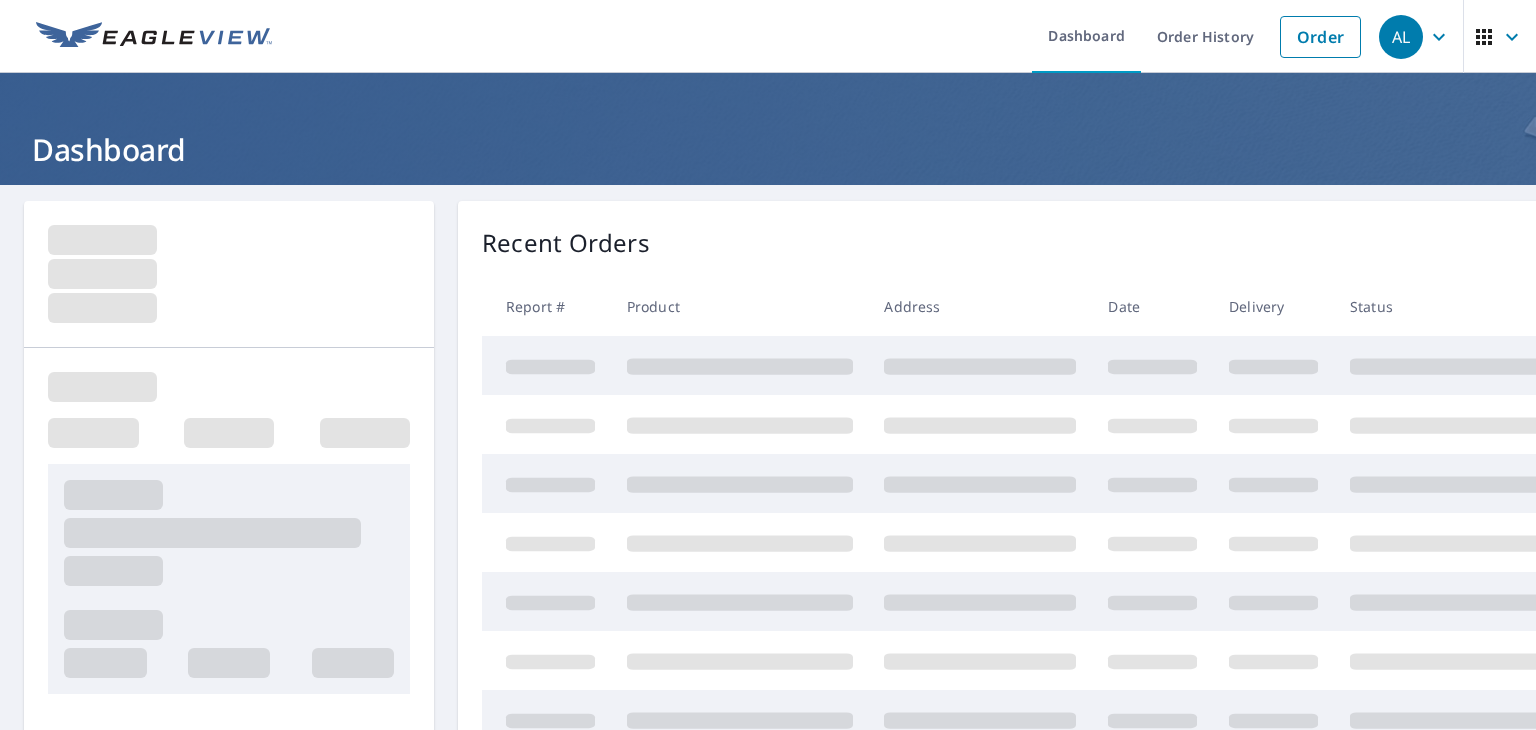scroll, scrollTop: 0, scrollLeft: 0, axis: both 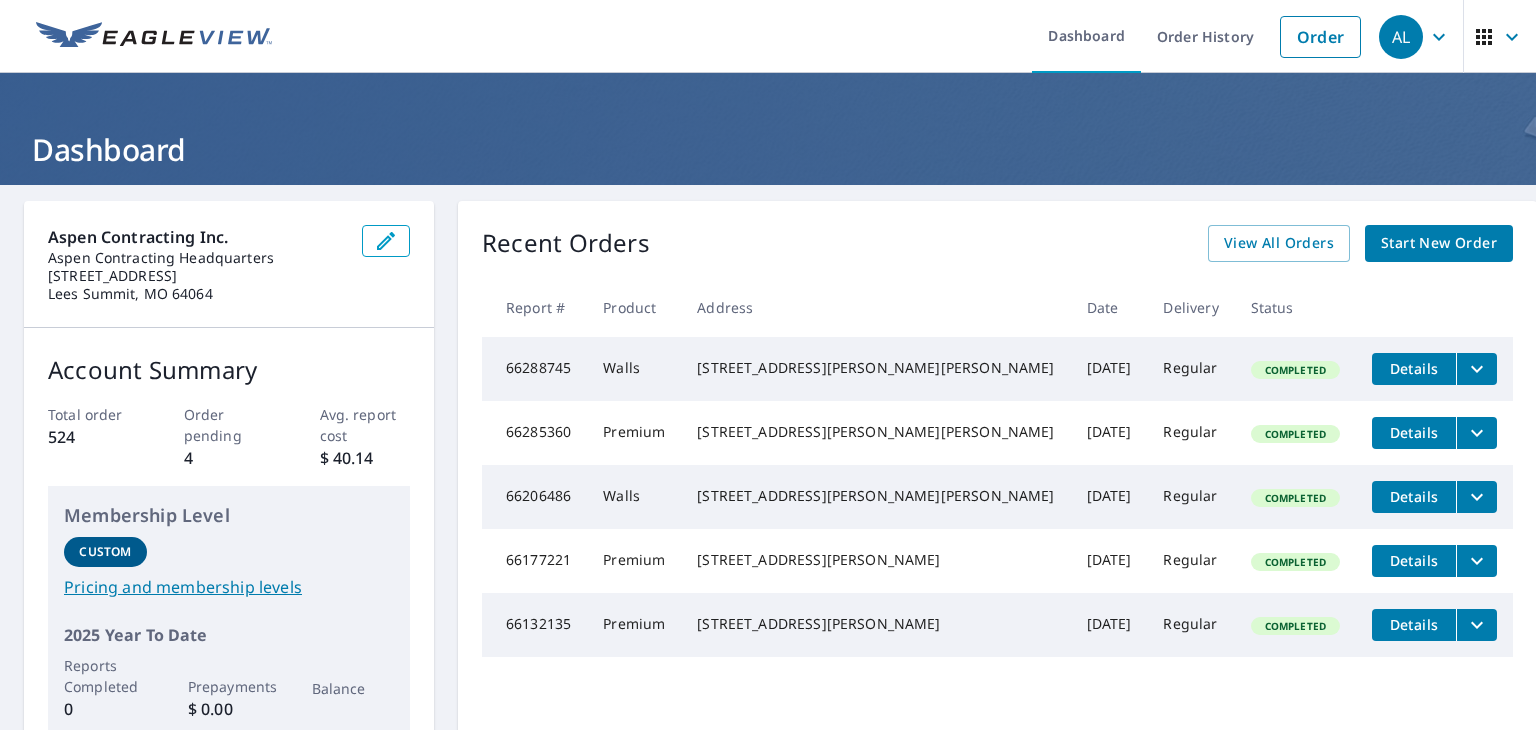 click on "Start New Order" at bounding box center [1439, 243] 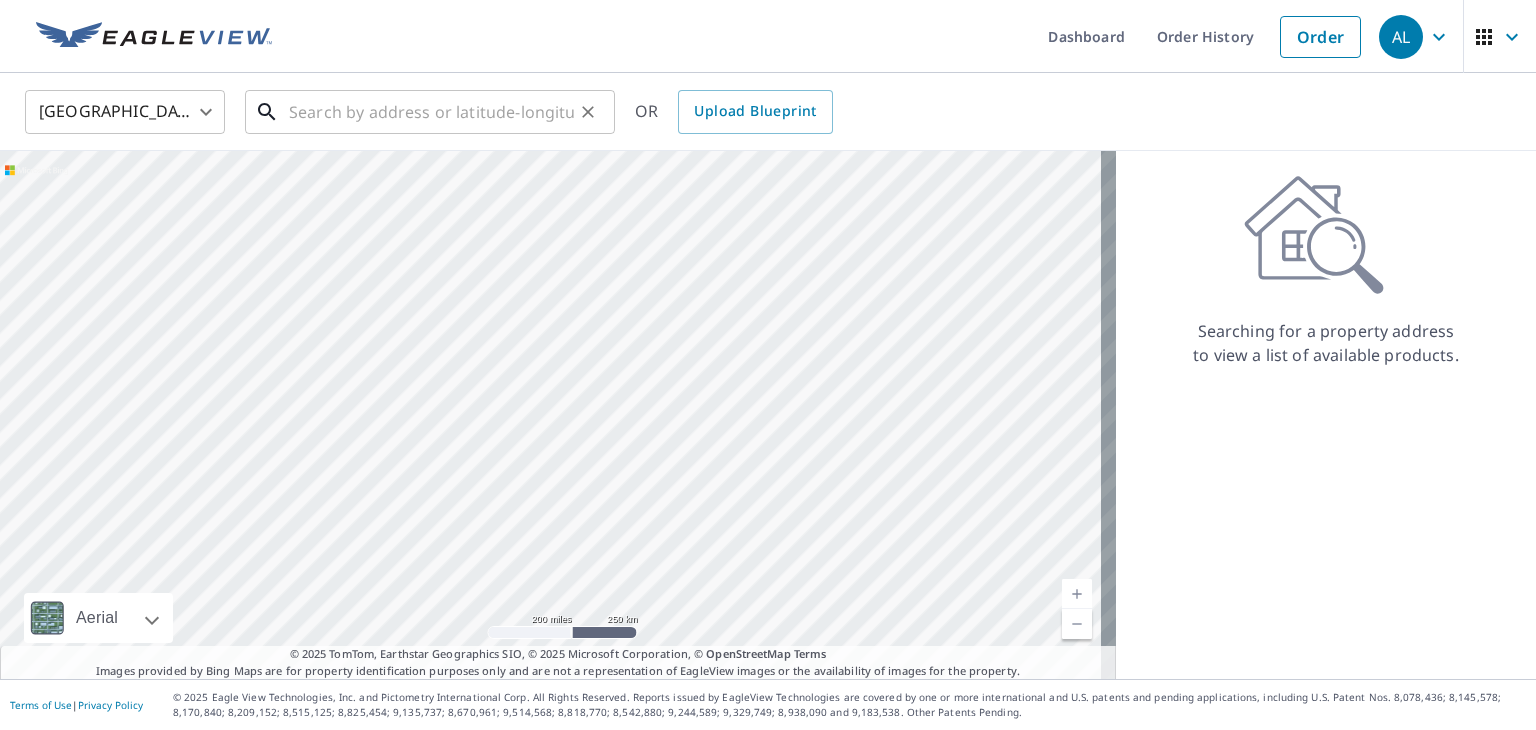 click at bounding box center (431, 112) 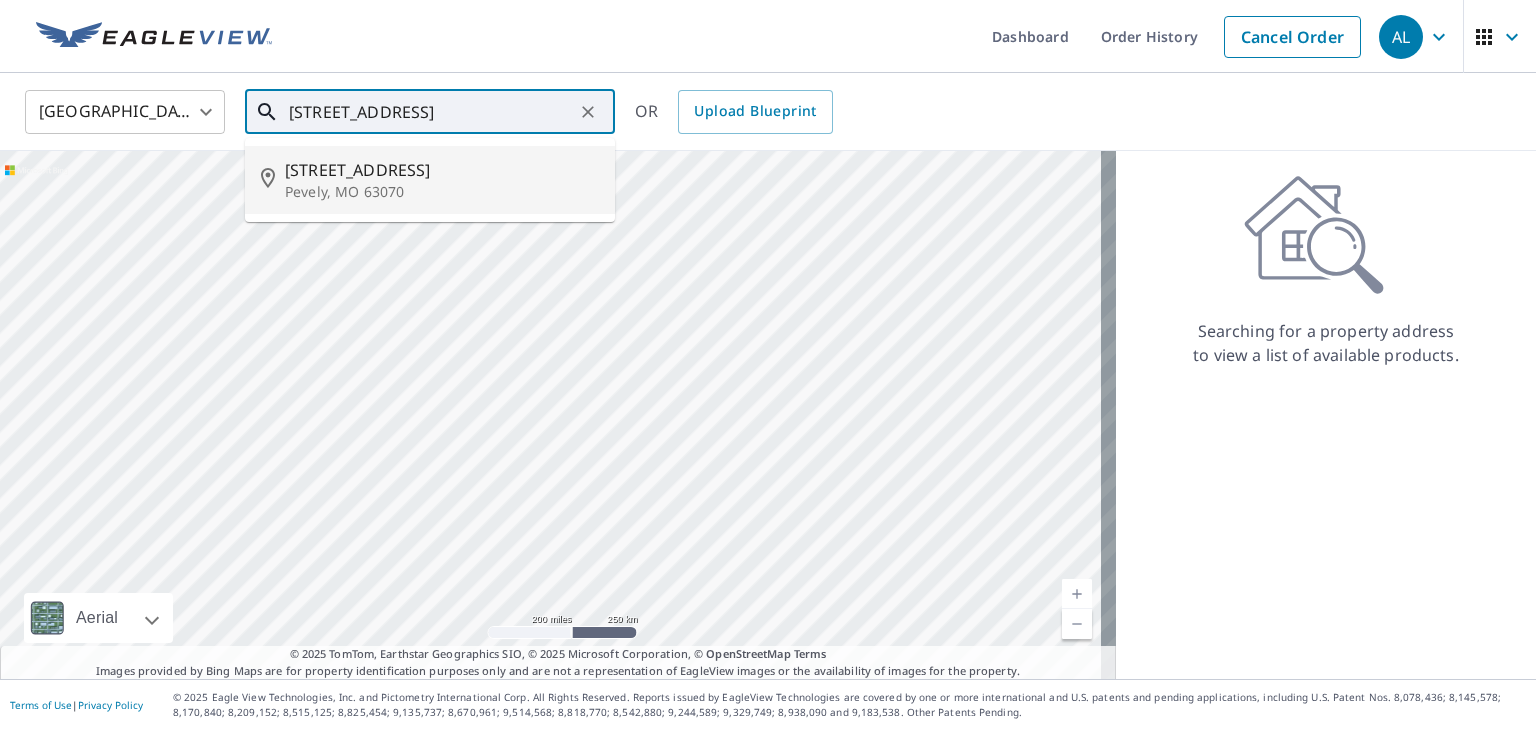 click on "Pevely, MO 63070" at bounding box center [442, 192] 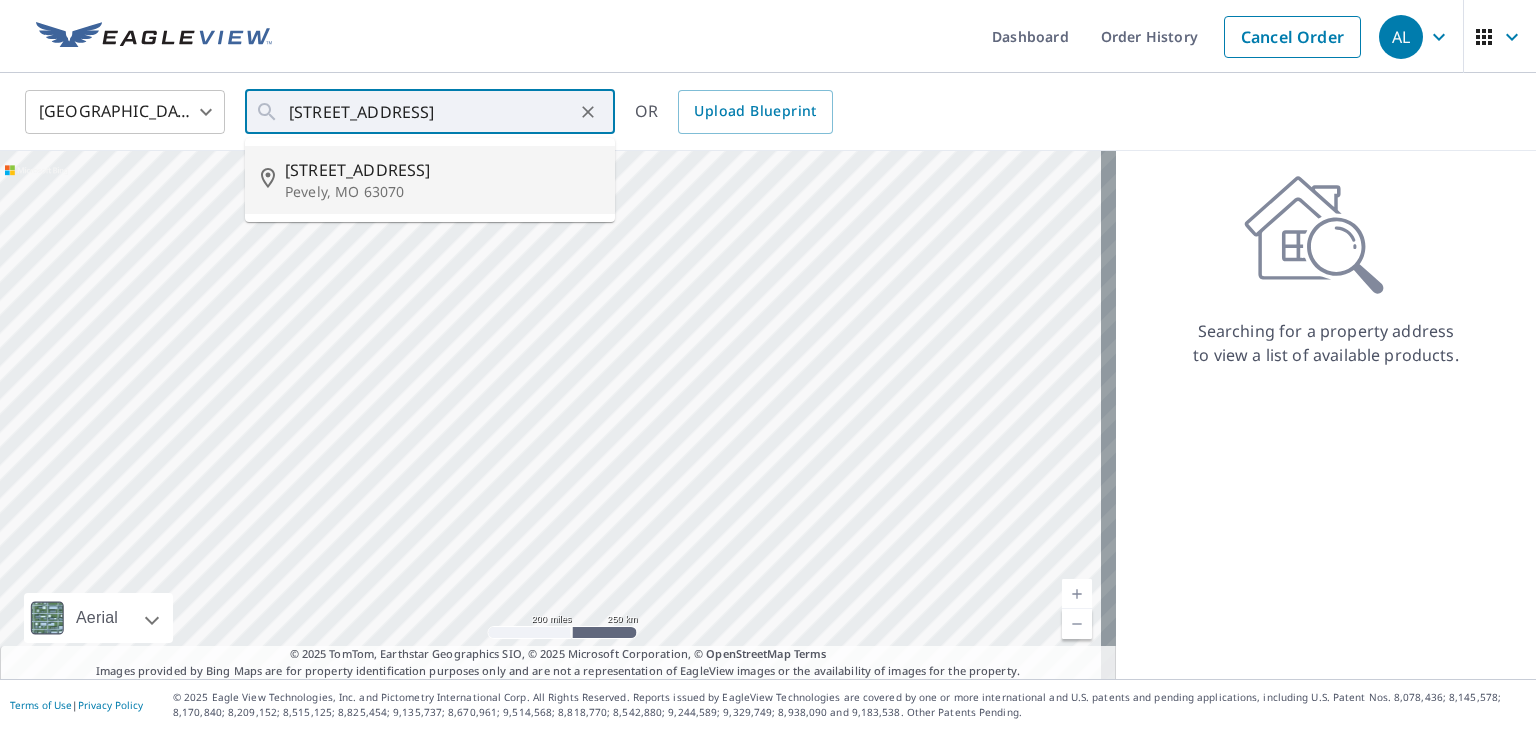 type on "[STREET_ADDRESS]" 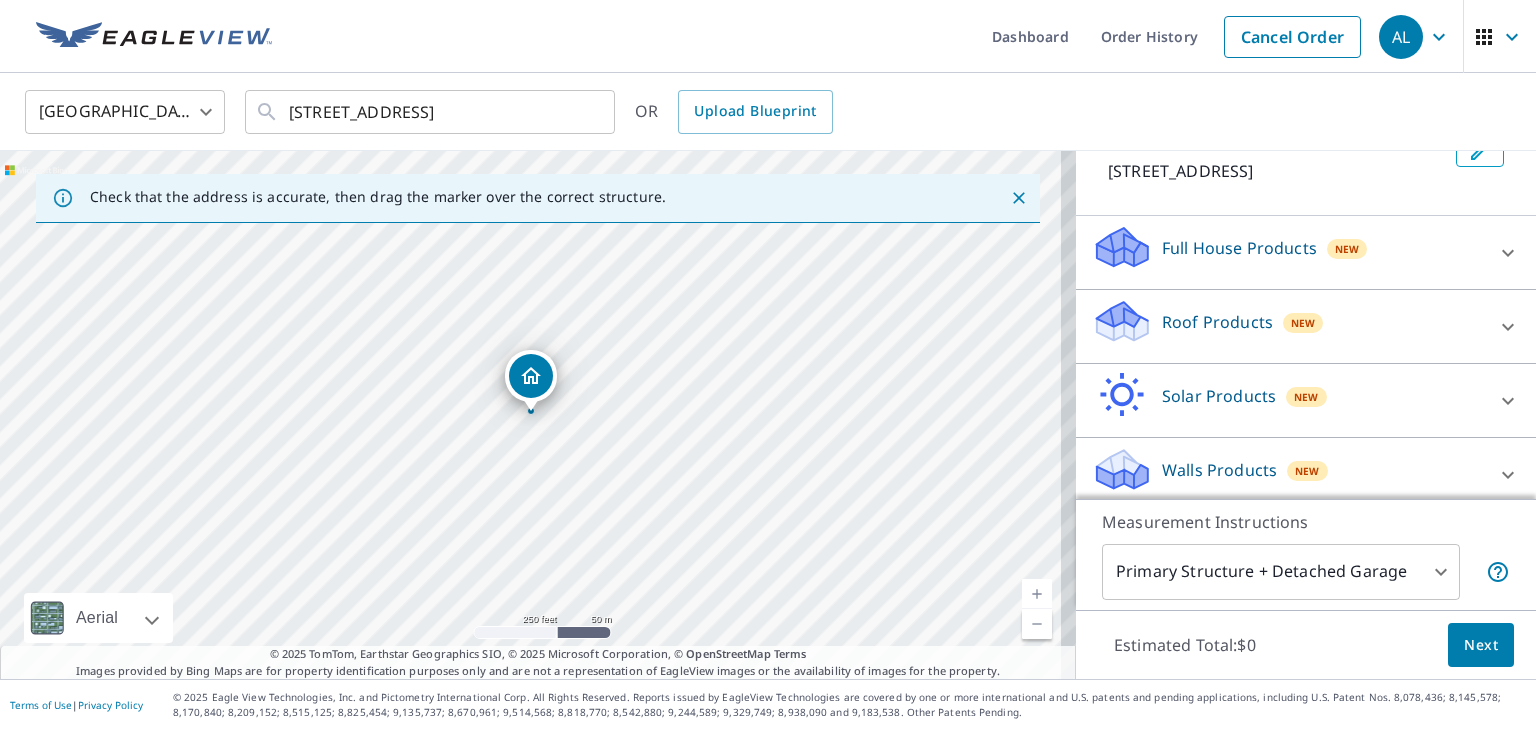 scroll, scrollTop: 154, scrollLeft: 0, axis: vertical 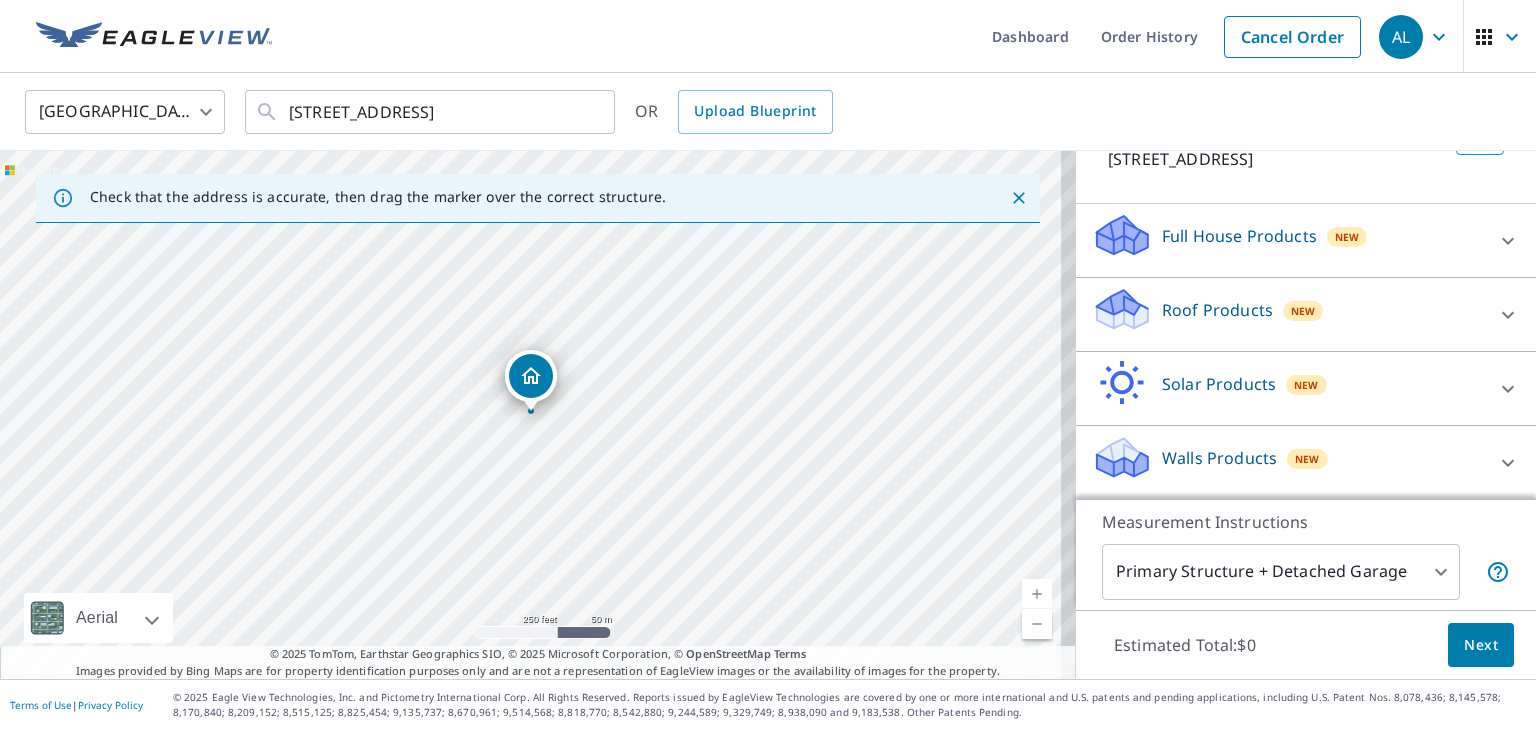 click on "AL AL
Dashboard Order History Cancel Order AL [GEOGRAPHIC_DATA] US ​ [STREET_ADDRESS] ​ OR Upload Blueprint Check that the address is accurate, then drag the marker over the correct structure. [STREET_ADDRESS] Aerial Road A standard road map Aerial A detailed look from above Labels Labels 250 feet 50 m © 2025 TomTom, © Vexcel Imaging, © 2025 Microsoft Corporation,  © OpenStreetMap Terms © 2025 TomTom, Earthstar Geographics SIO, © 2025 Microsoft Corporation, ©   OpenStreetMap   Terms Images provided by Bing Maps are for property identification purposes only and are not a representation of EagleView images or the availability of images for the property. PROPERTY TYPE Residential Commercial This is a complex BUILDING ID [STREET_ADDRESS] Full House Products New Full House™ $81 Roof Products New Premium $36.5 Gutter $12 Bid Perfect™ $16.4 Solar Products New Inform Essentials+ $36.5 Inform Advanced $69 TrueDesign for Sales $27.5 $92 1" at bounding box center [768, 365] 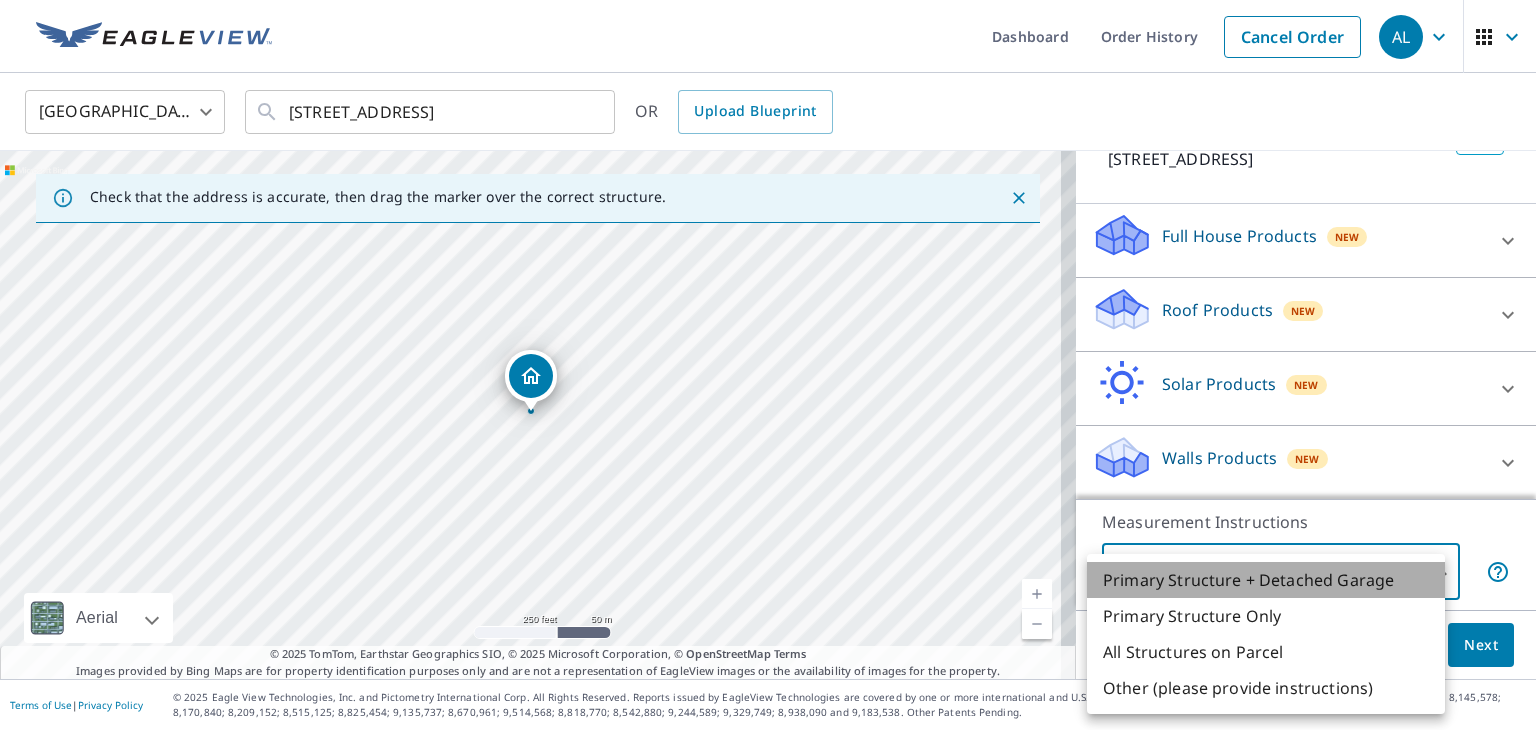 click on "Primary Structure + Detached Garage" at bounding box center [1266, 580] 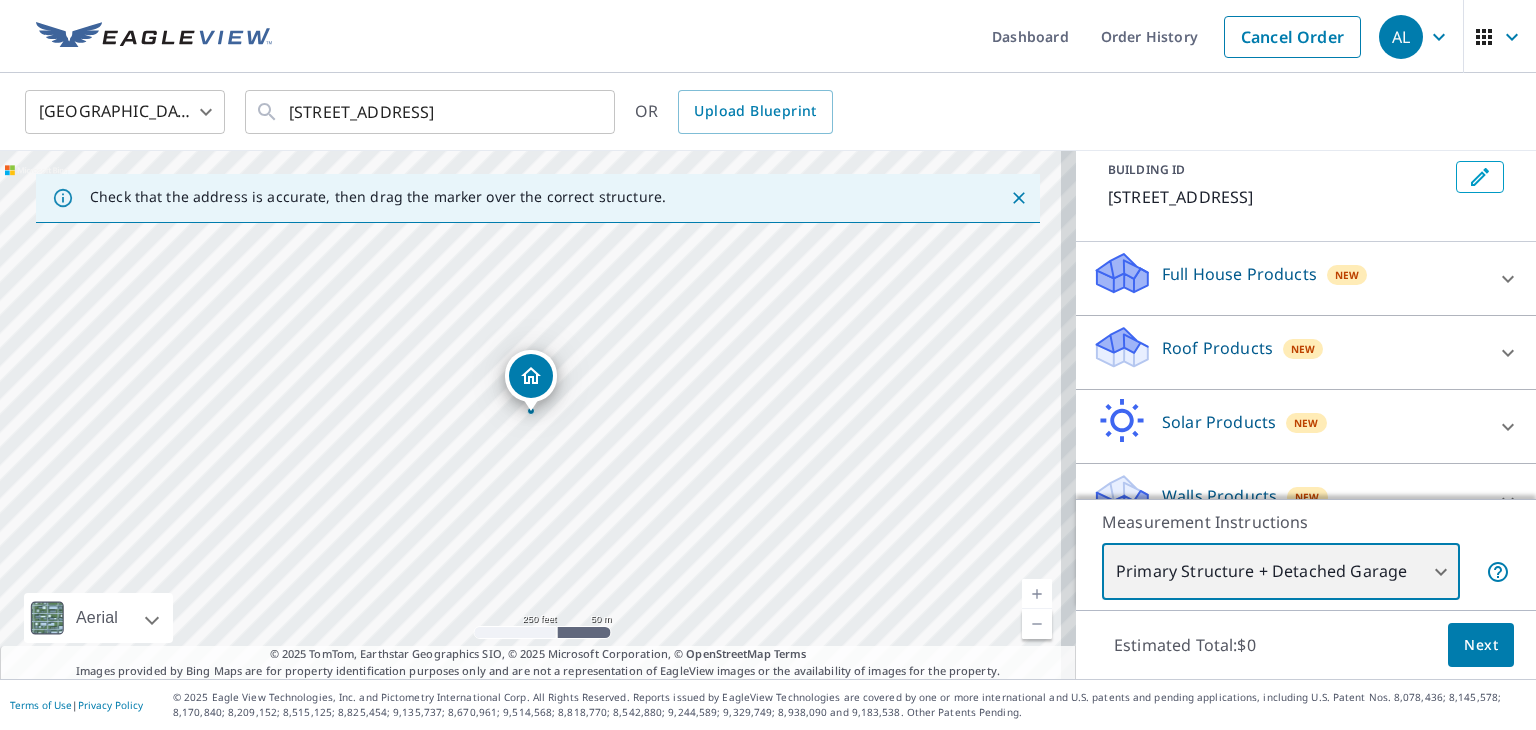 scroll, scrollTop: 120, scrollLeft: 0, axis: vertical 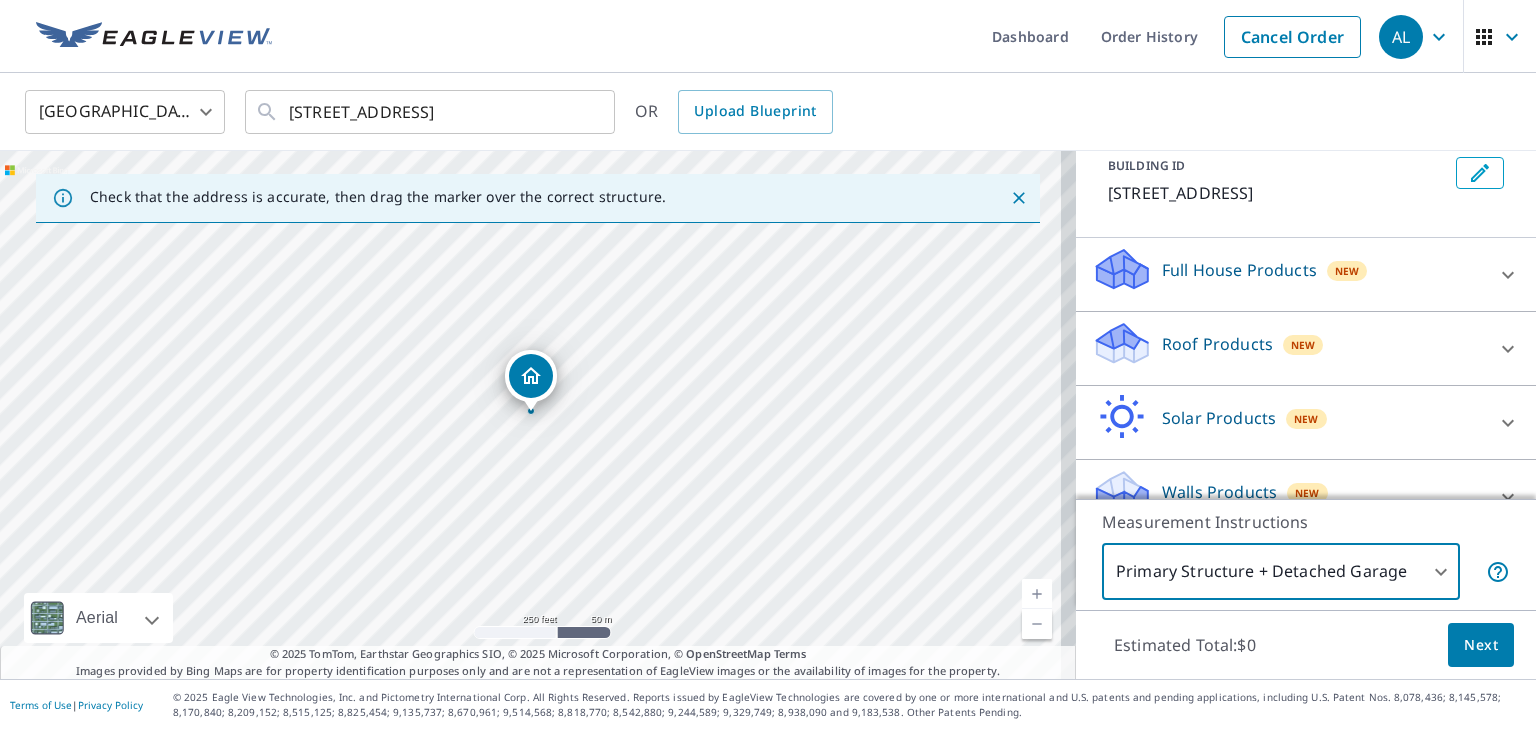 click at bounding box center [1508, 275] 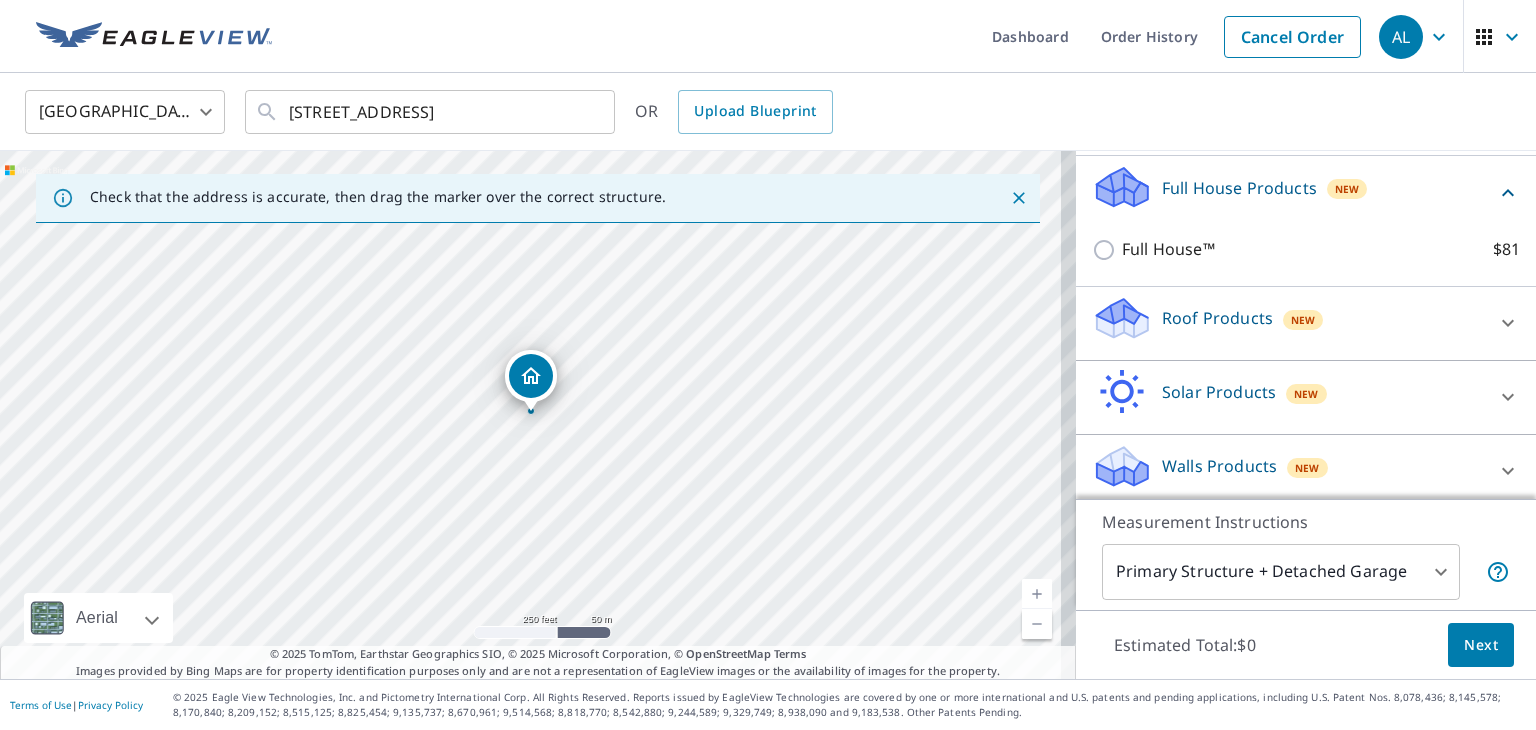 scroll, scrollTop: 210, scrollLeft: 0, axis: vertical 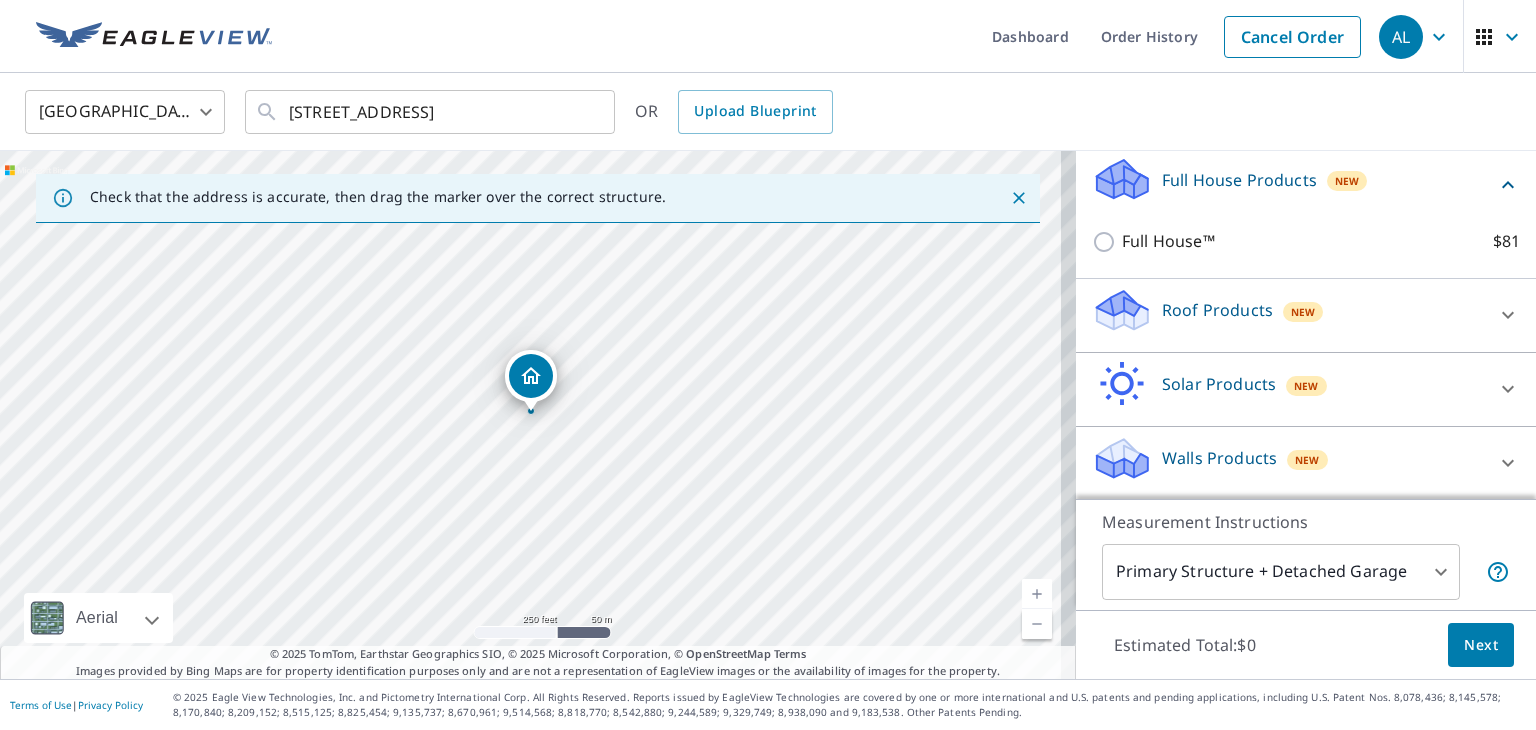 click on "Roof Products New" at bounding box center [1288, 315] 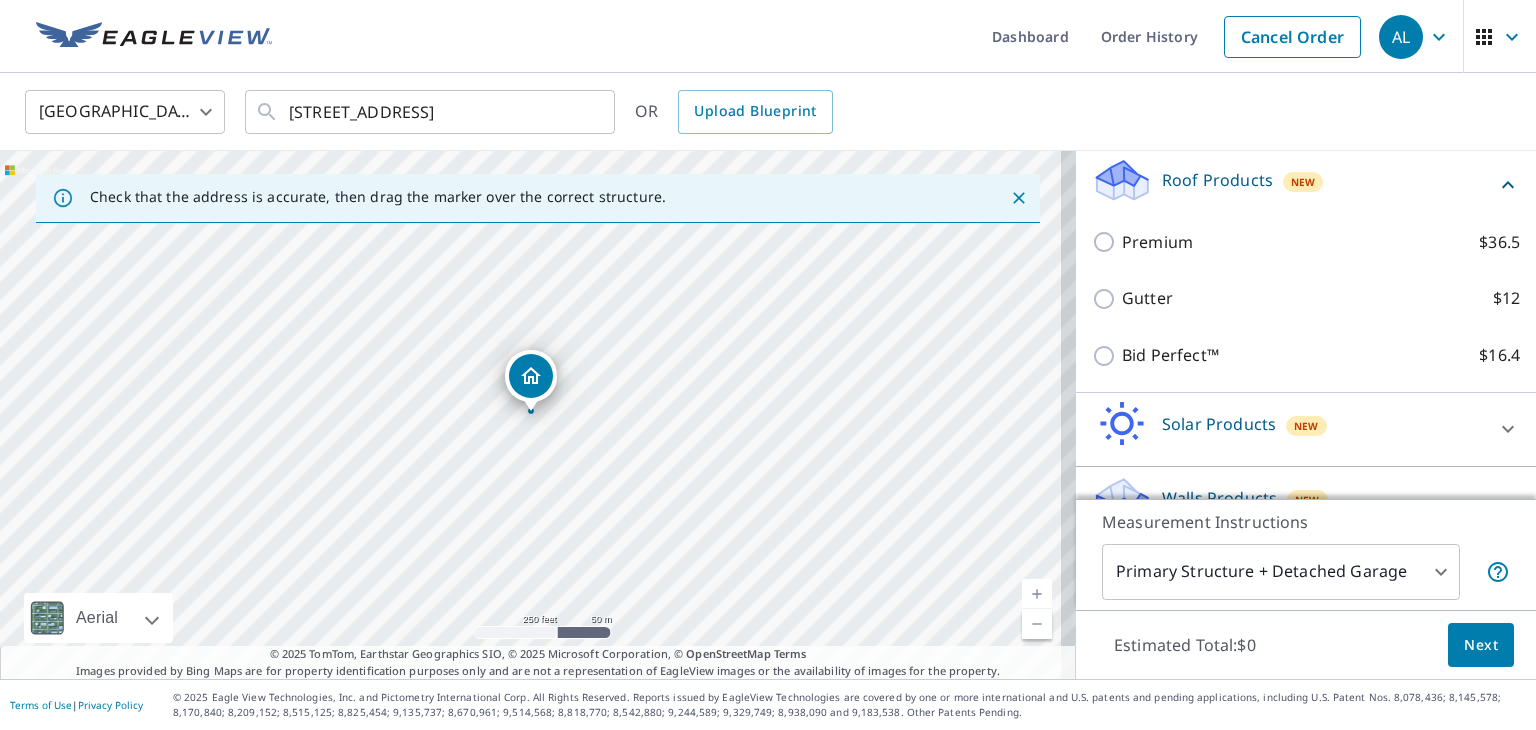 scroll, scrollTop: 380, scrollLeft: 0, axis: vertical 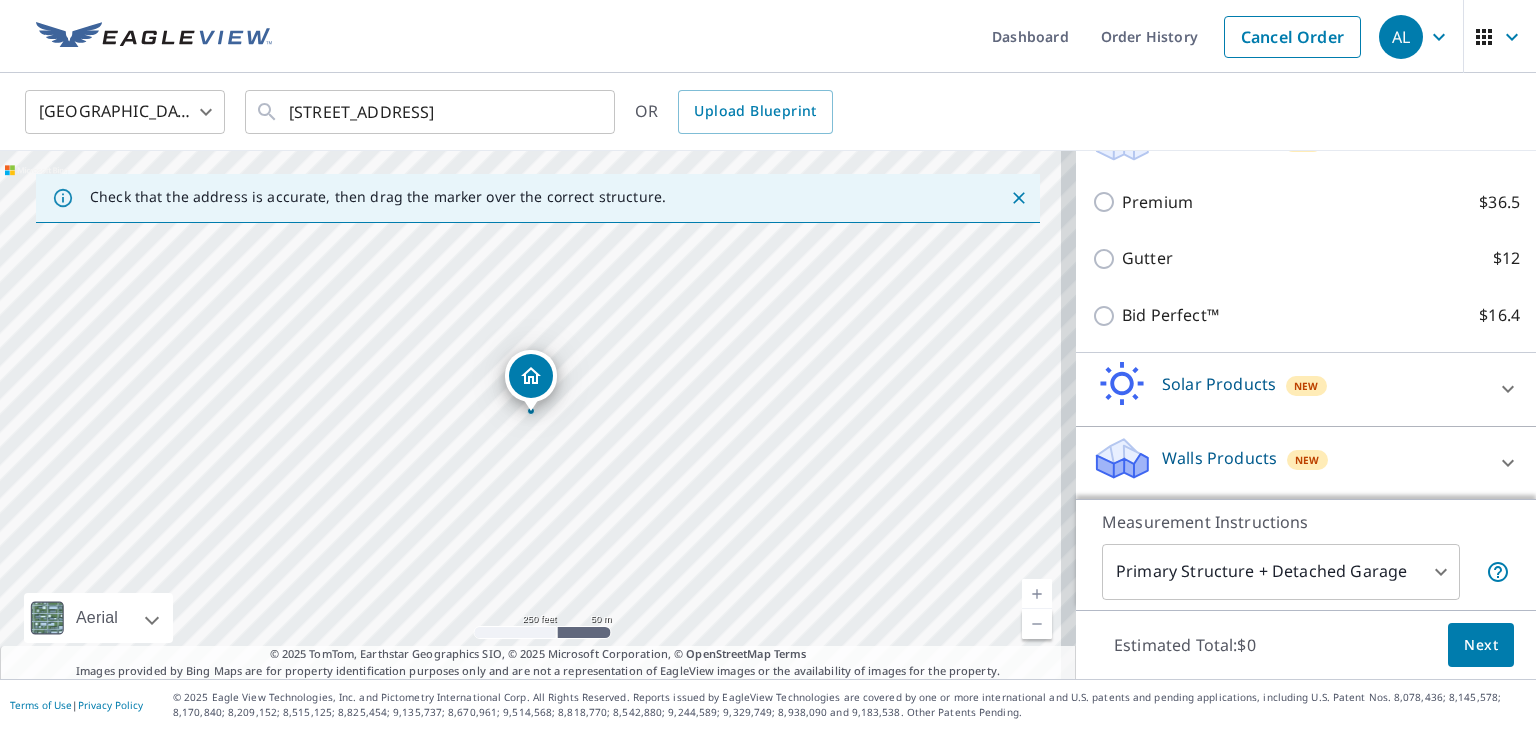 click on "Walls Products New" at bounding box center [1288, 463] 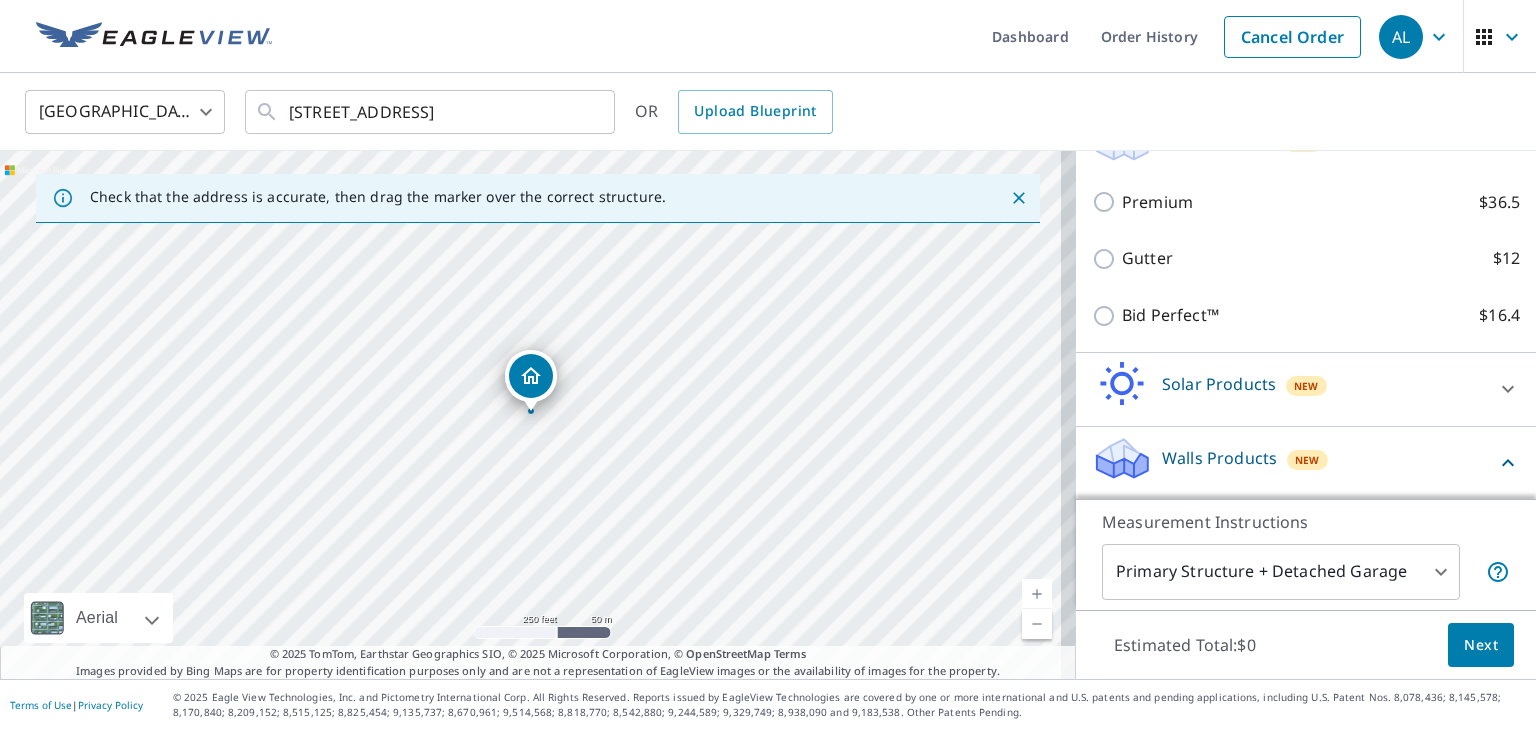 click on "Walls Products New" at bounding box center [1294, 463] 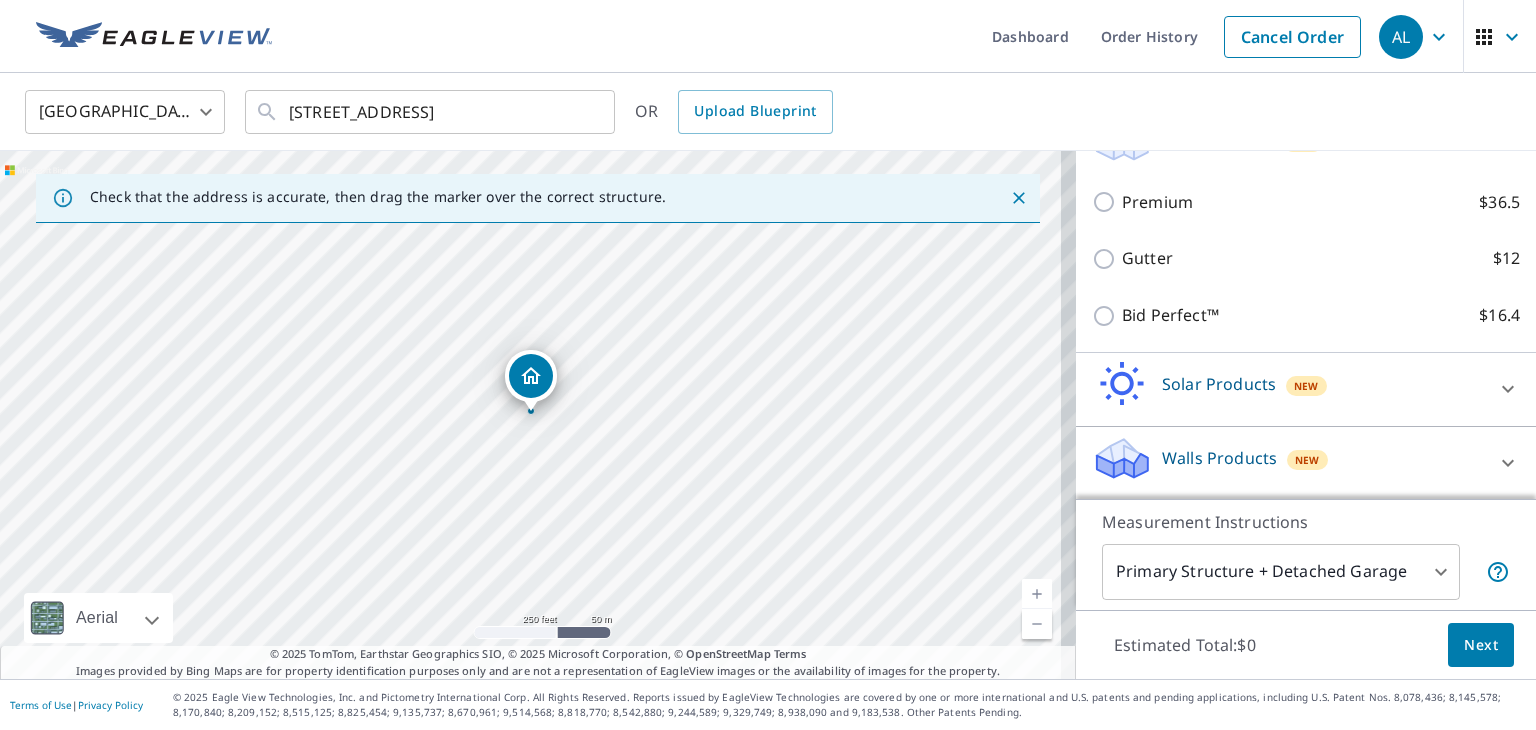 click 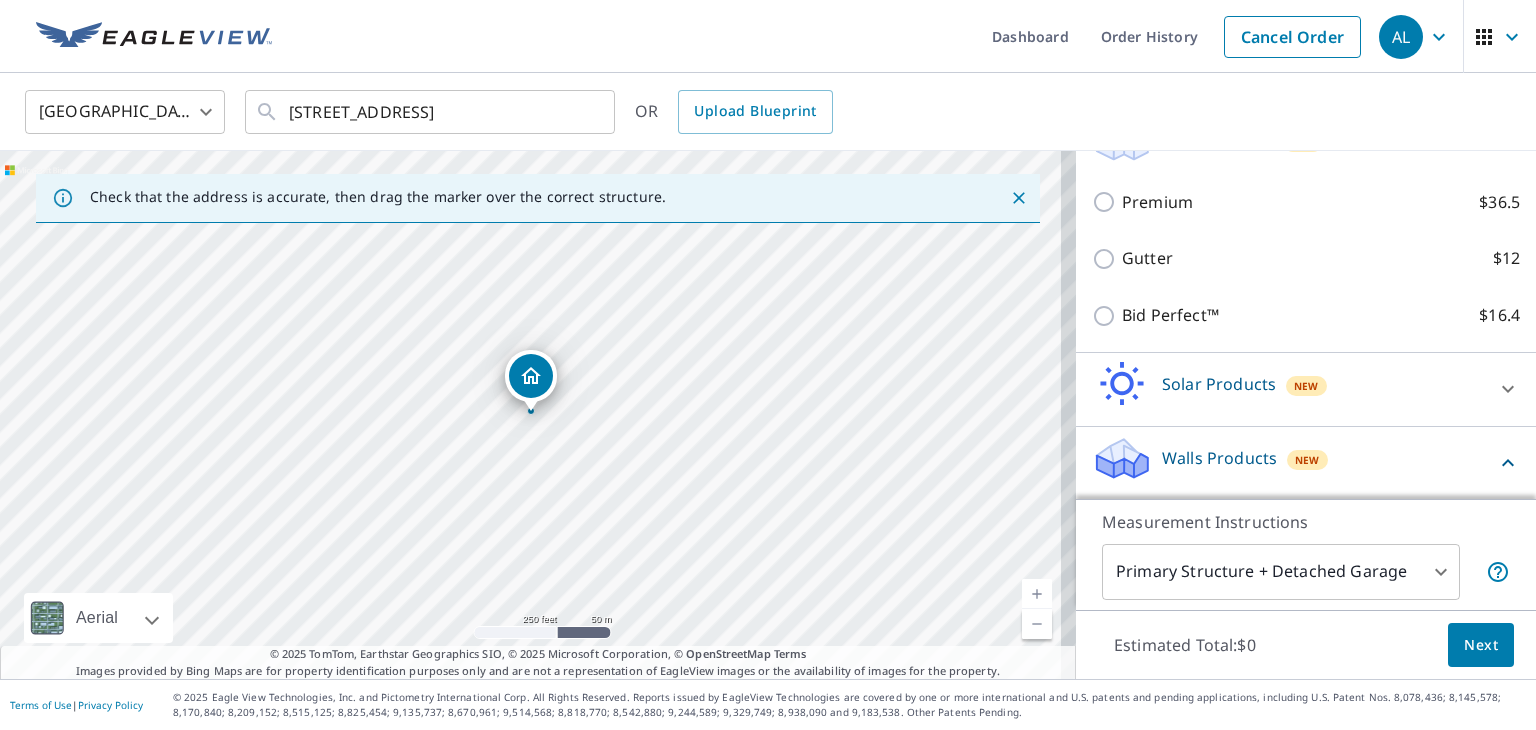 scroll, scrollTop: 436, scrollLeft: 0, axis: vertical 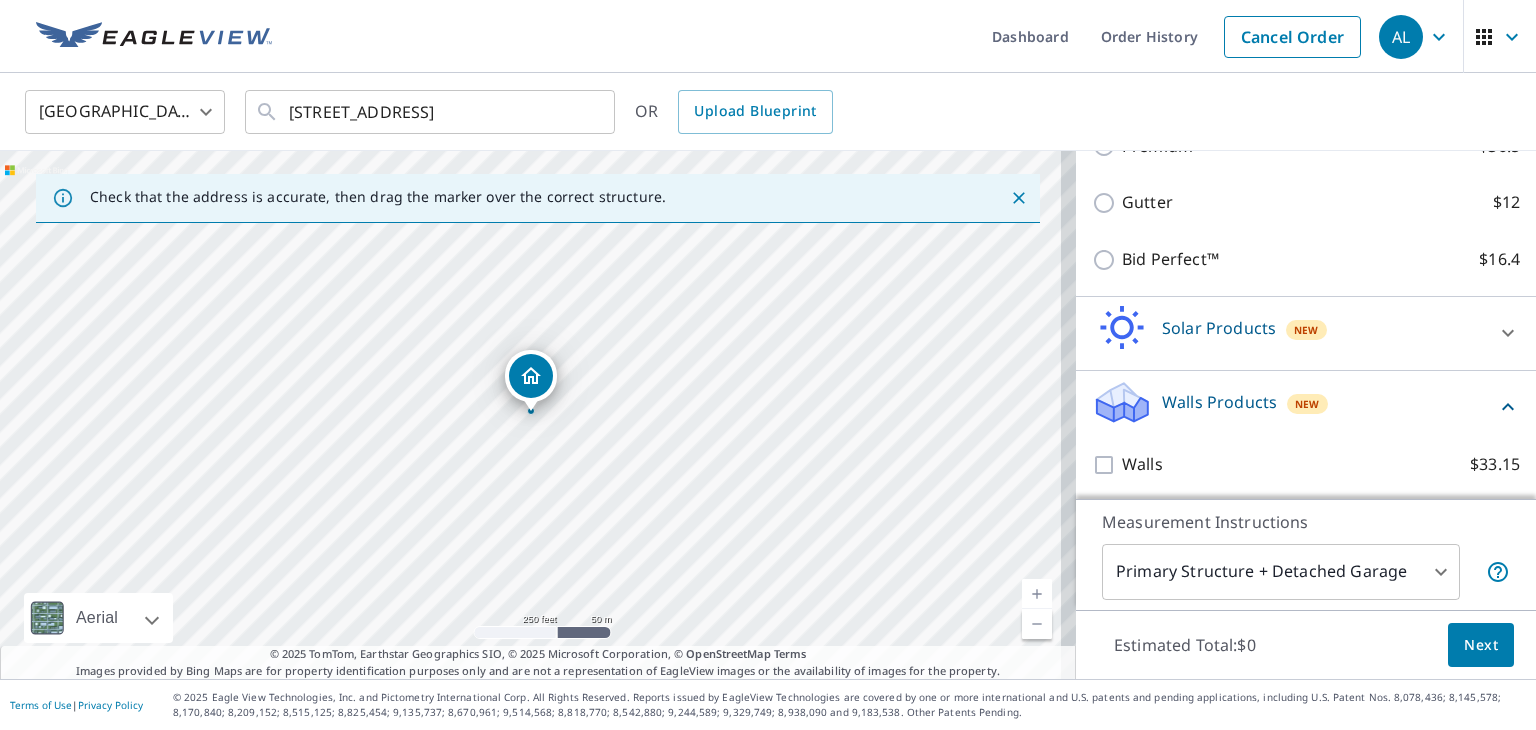 click on "Walls $33.15" at bounding box center (1107, 465) 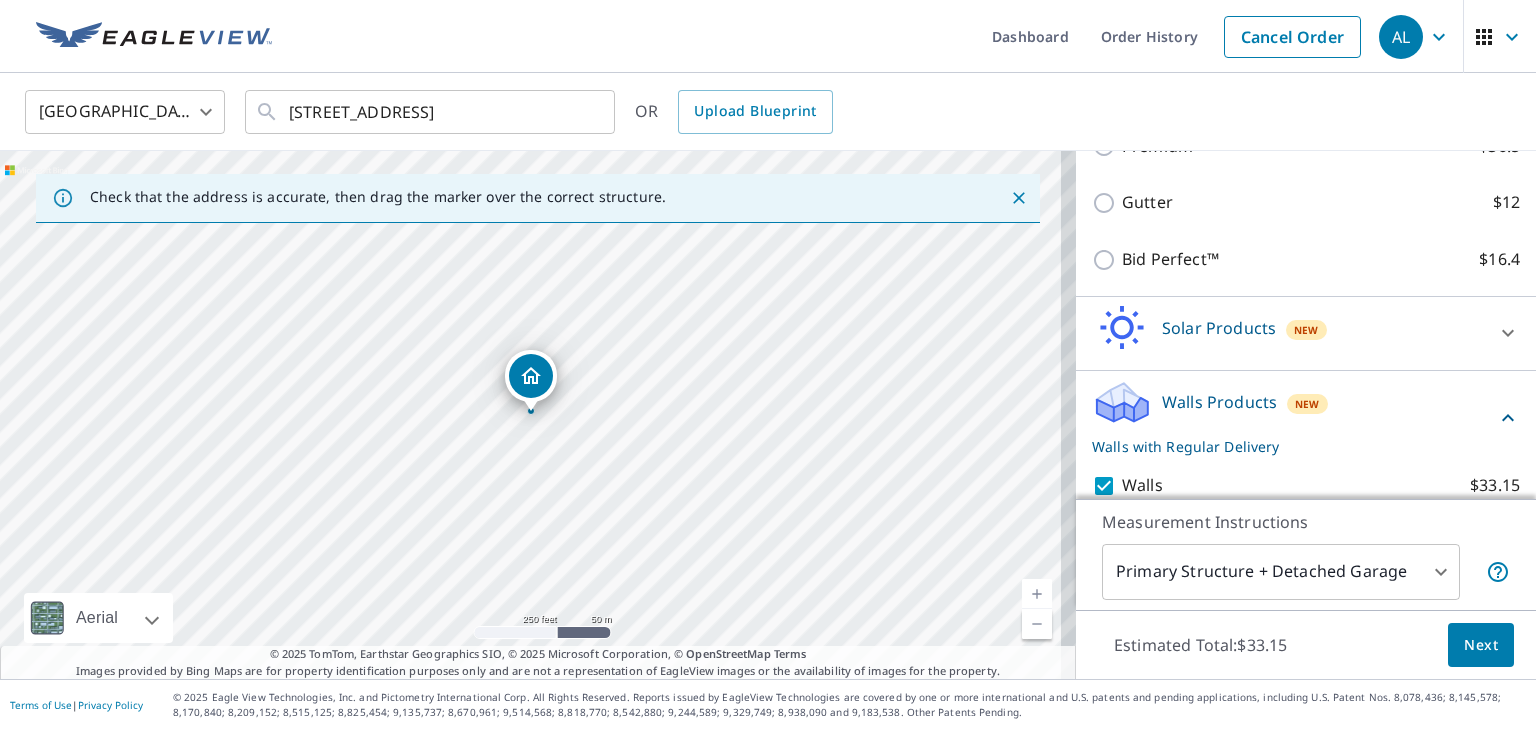 scroll, scrollTop: 501, scrollLeft: 0, axis: vertical 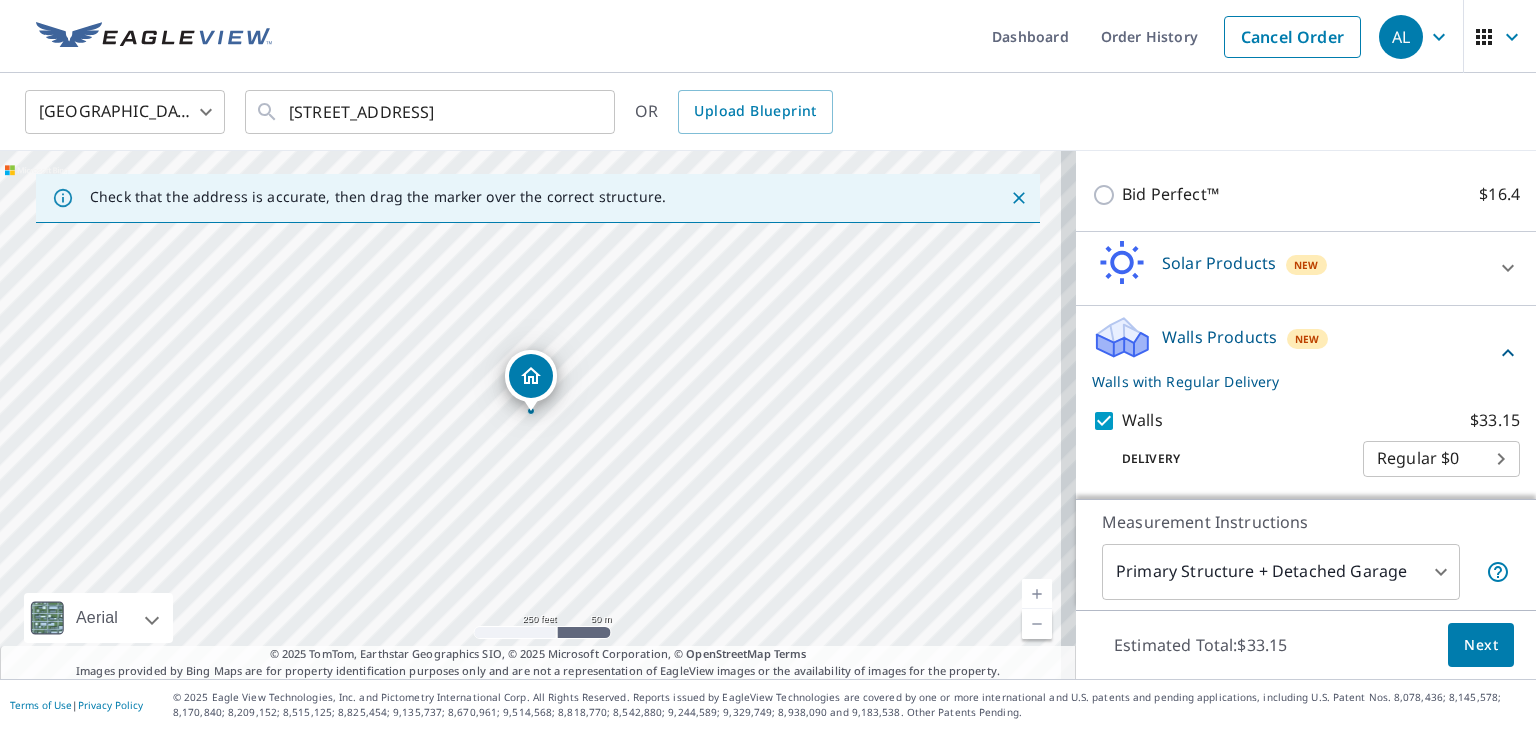 click on "Walls $33.15" at bounding box center (1107, 421) 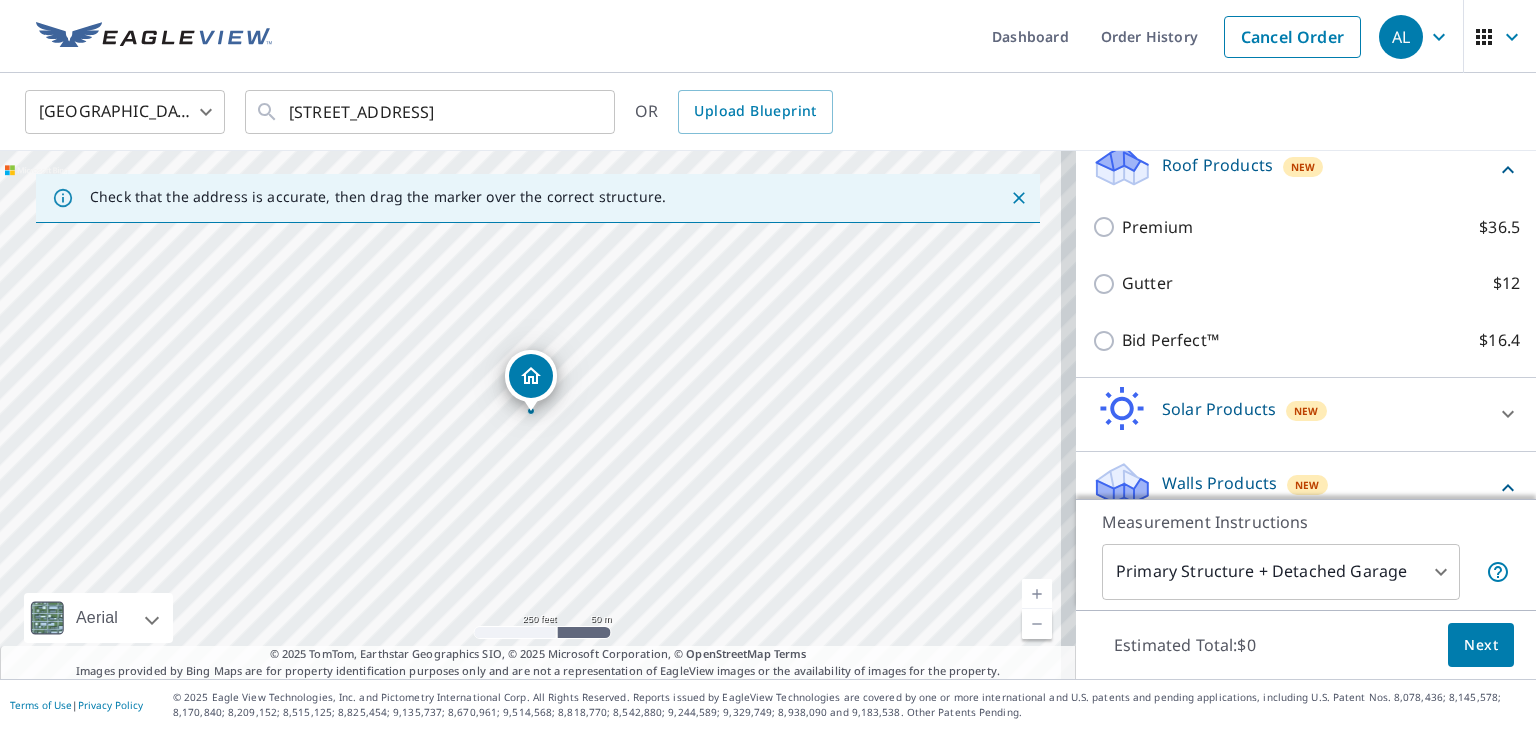 scroll, scrollTop: 436, scrollLeft: 0, axis: vertical 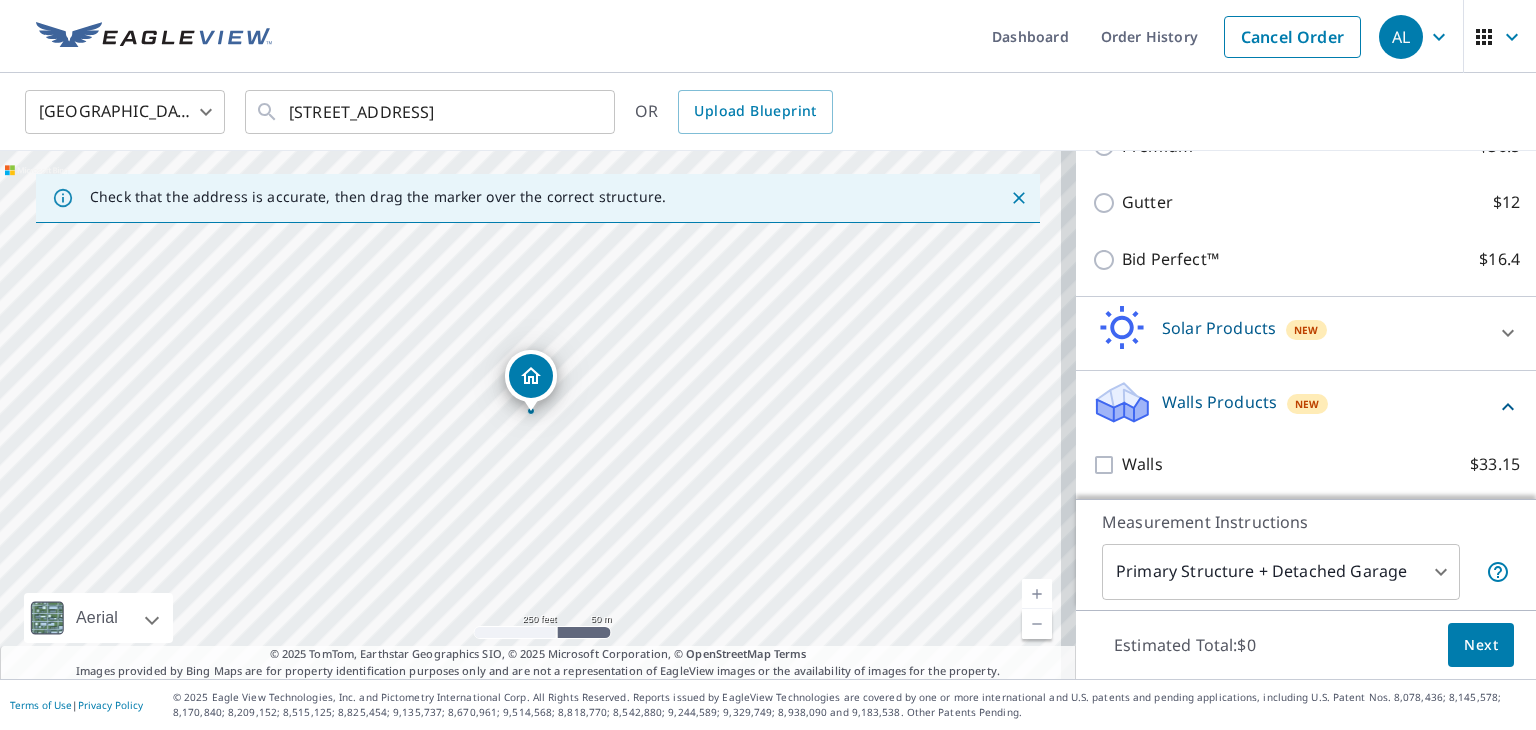 click on "Walls $33.15" at bounding box center (1107, 465) 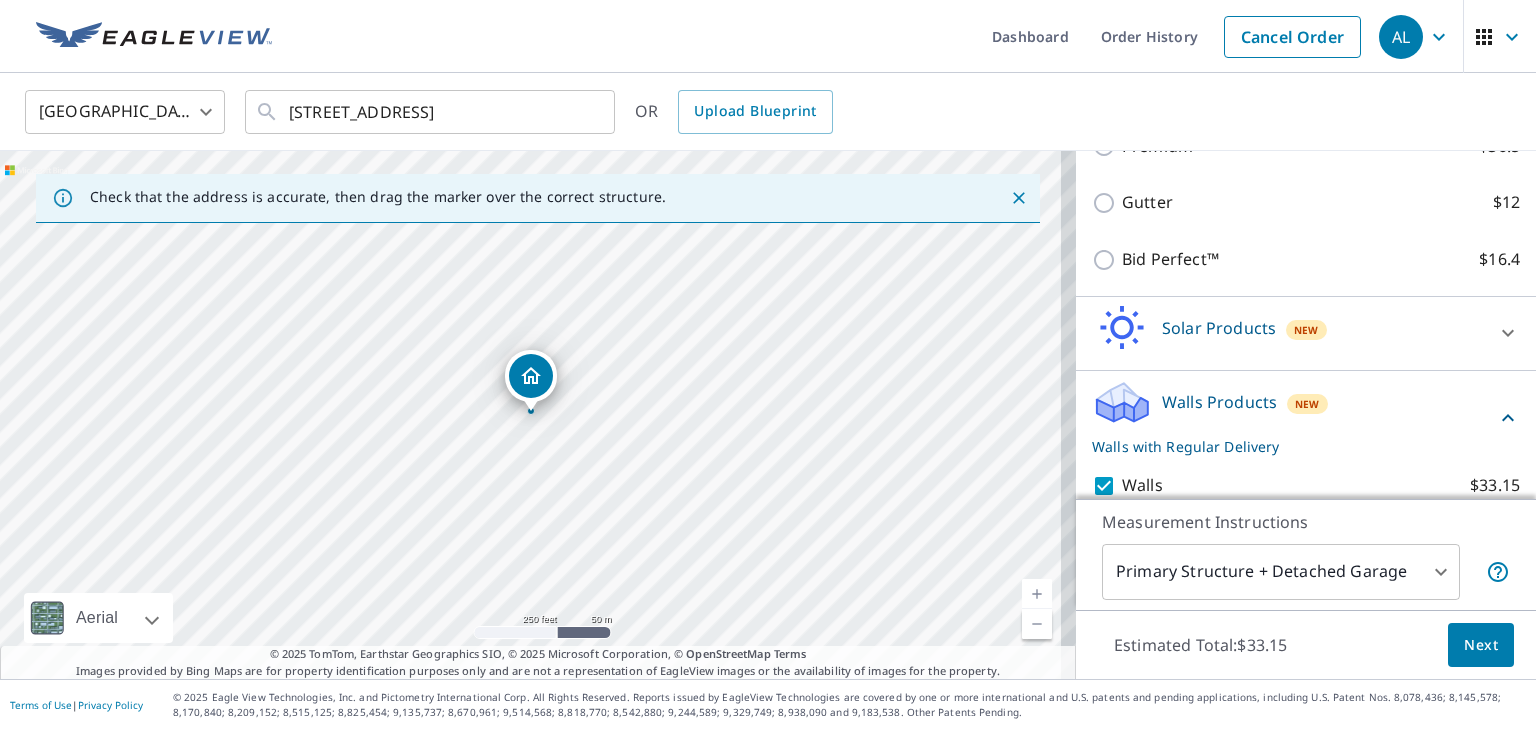 click on "Walls with Regular Delivery" at bounding box center (1294, 446) 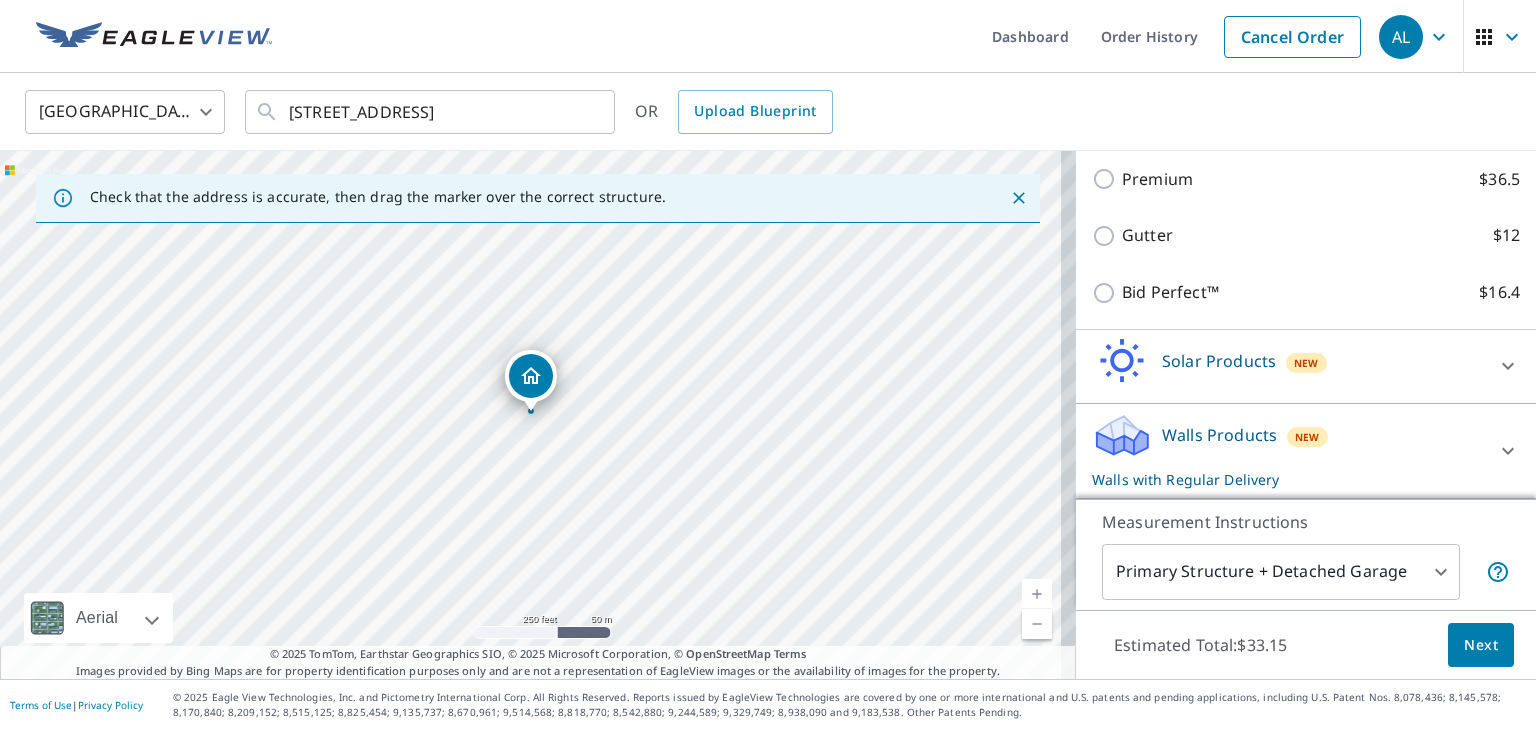 scroll, scrollTop: 400, scrollLeft: 0, axis: vertical 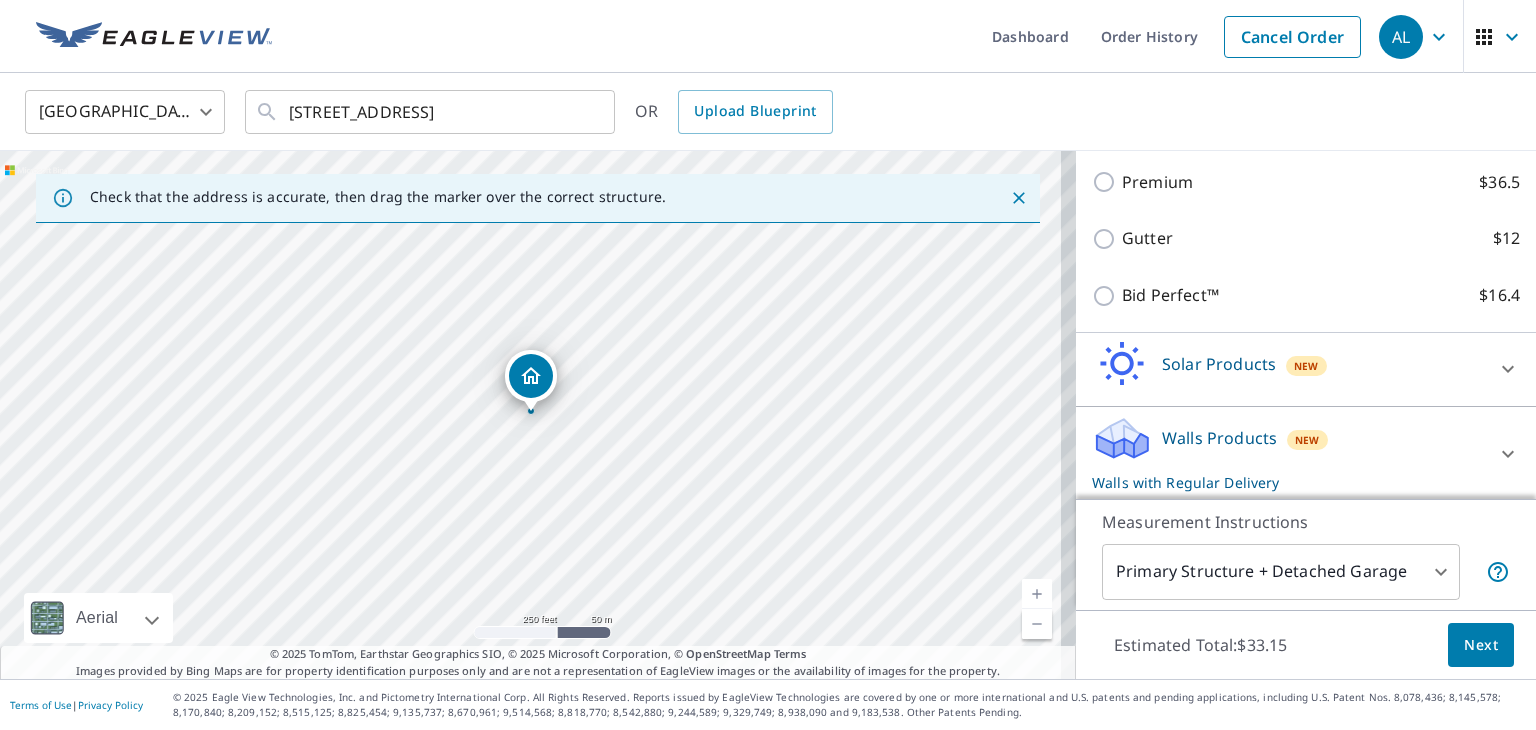 click on "Walls Products" at bounding box center [1219, 438] 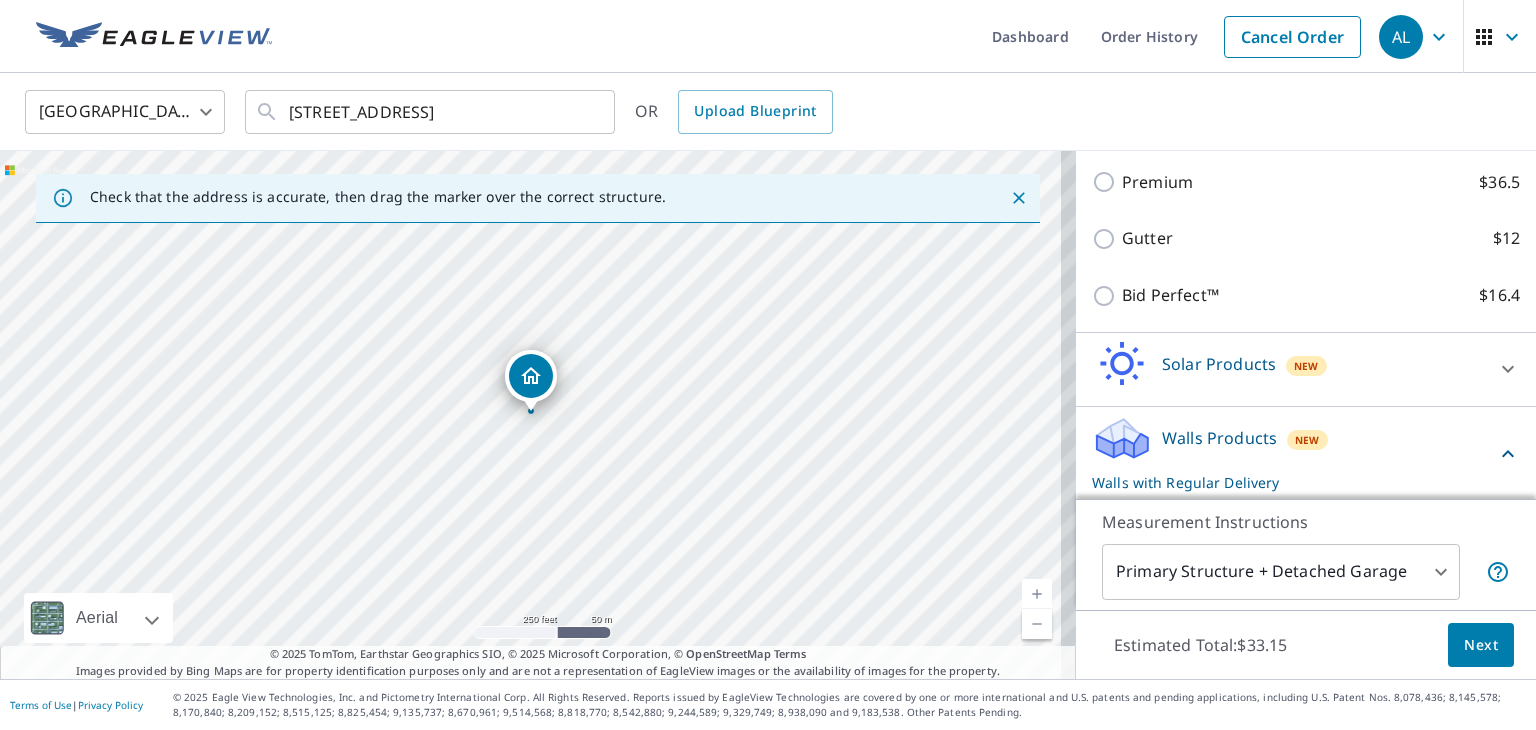 scroll, scrollTop: 436, scrollLeft: 0, axis: vertical 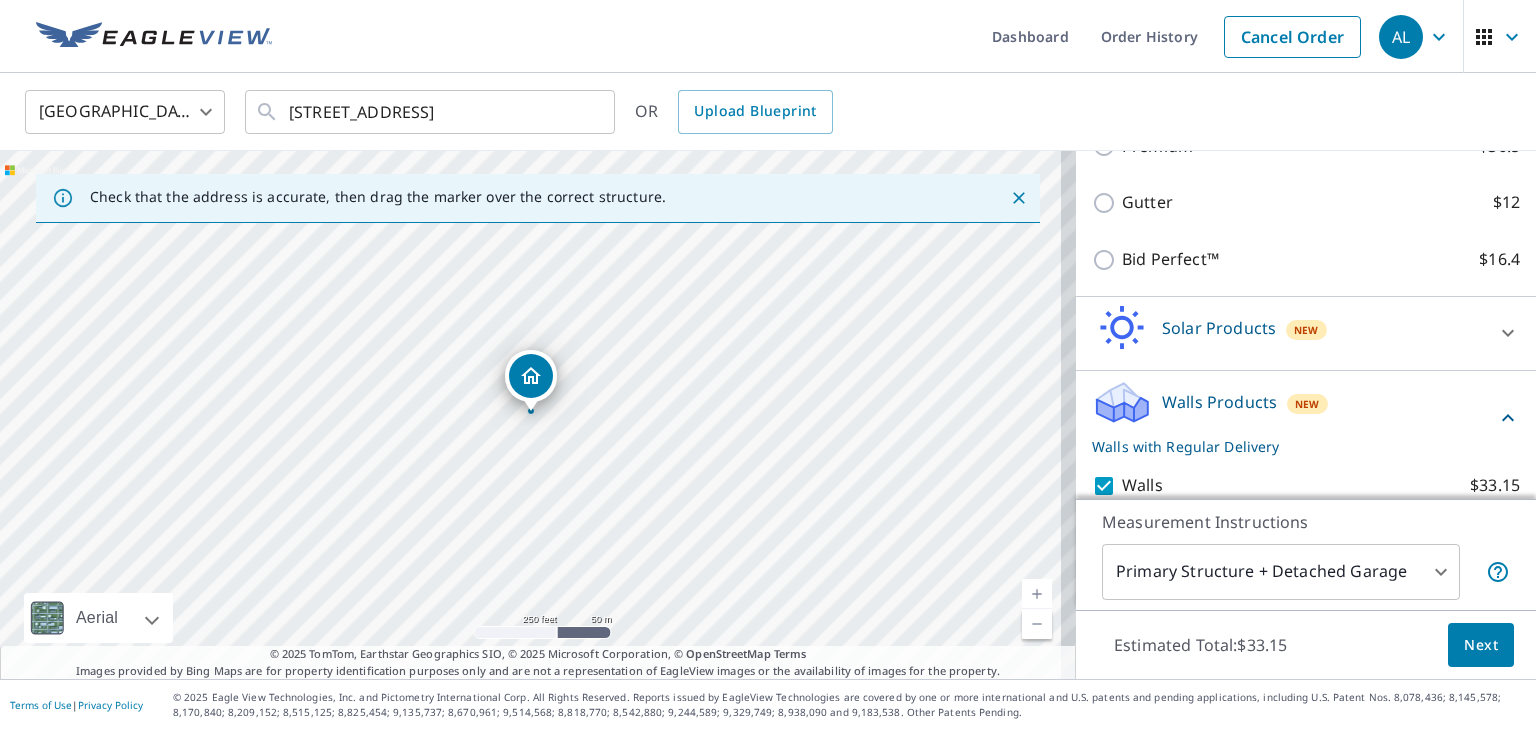 click on "Walls $33.15" at bounding box center [1107, 486] 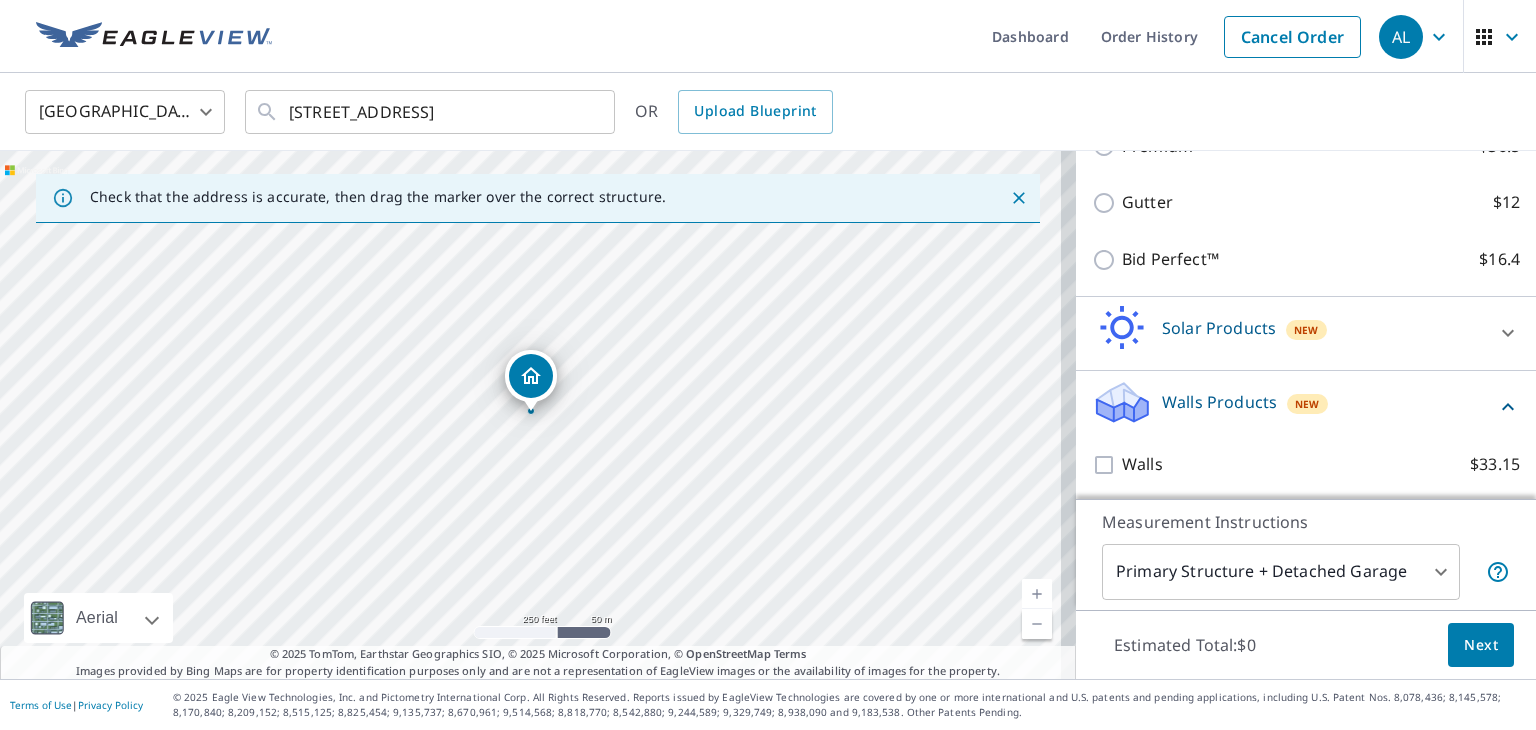 click on "Walls $33.15" at bounding box center [1107, 465] 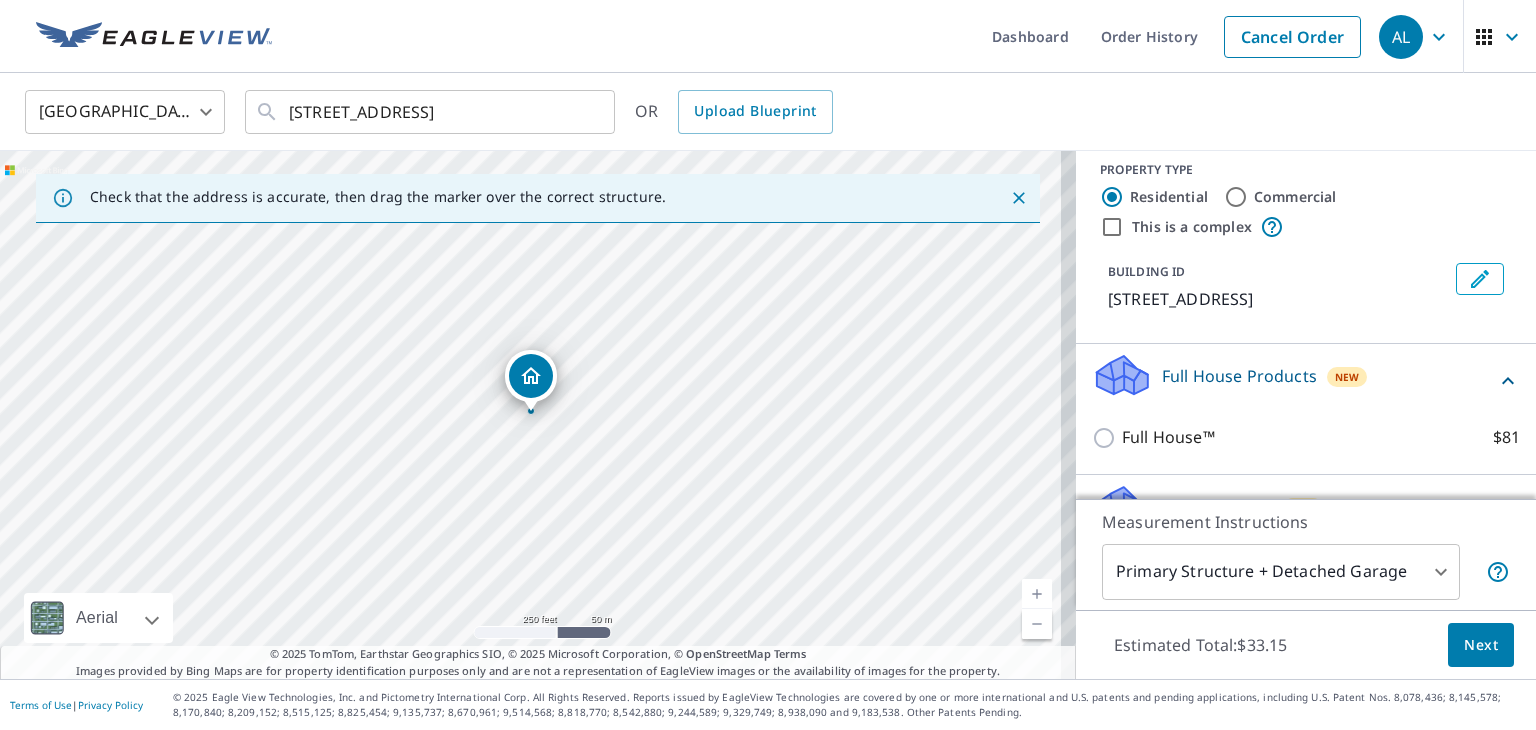 scroll, scrollTop: 139, scrollLeft: 0, axis: vertical 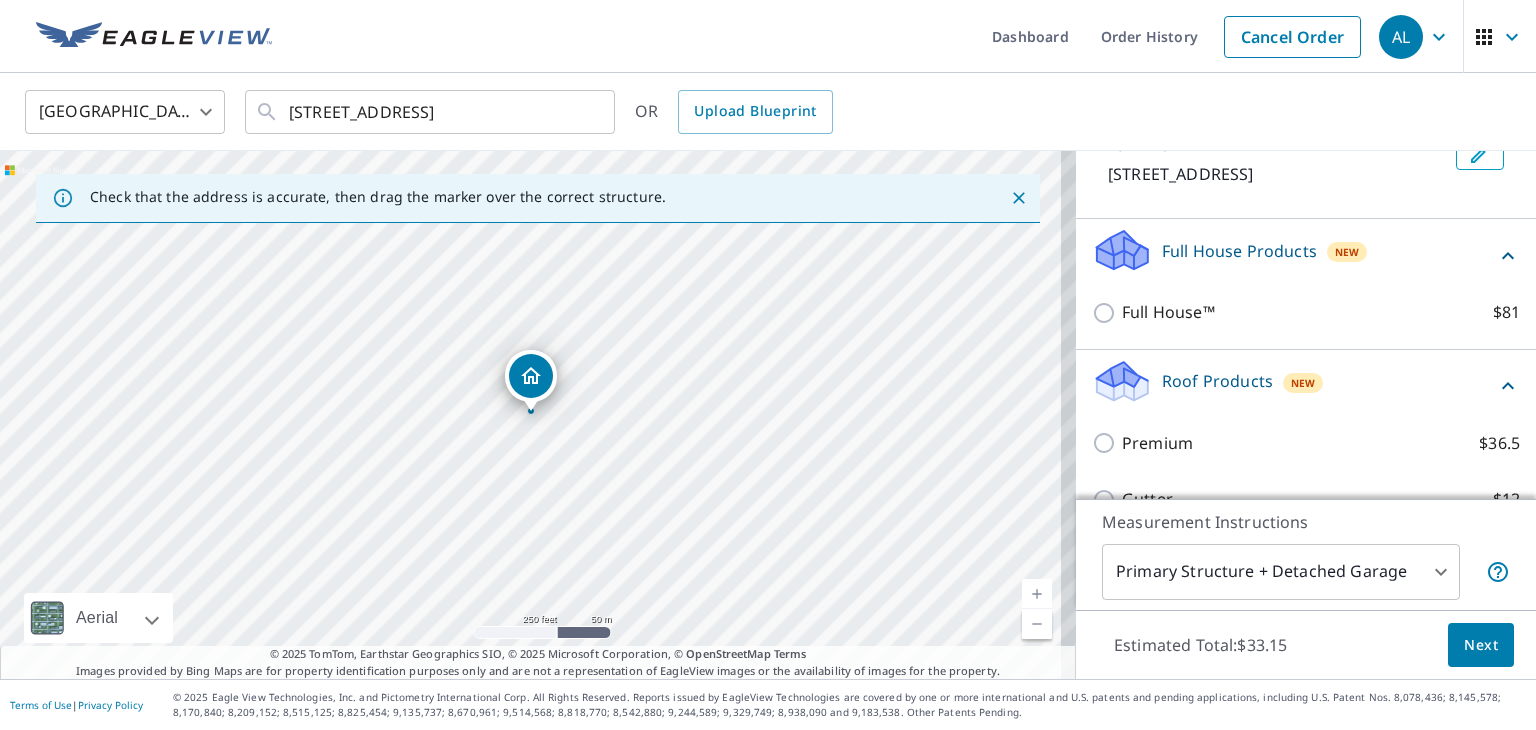 click on "Full House™ $81" at bounding box center (1107, 313) 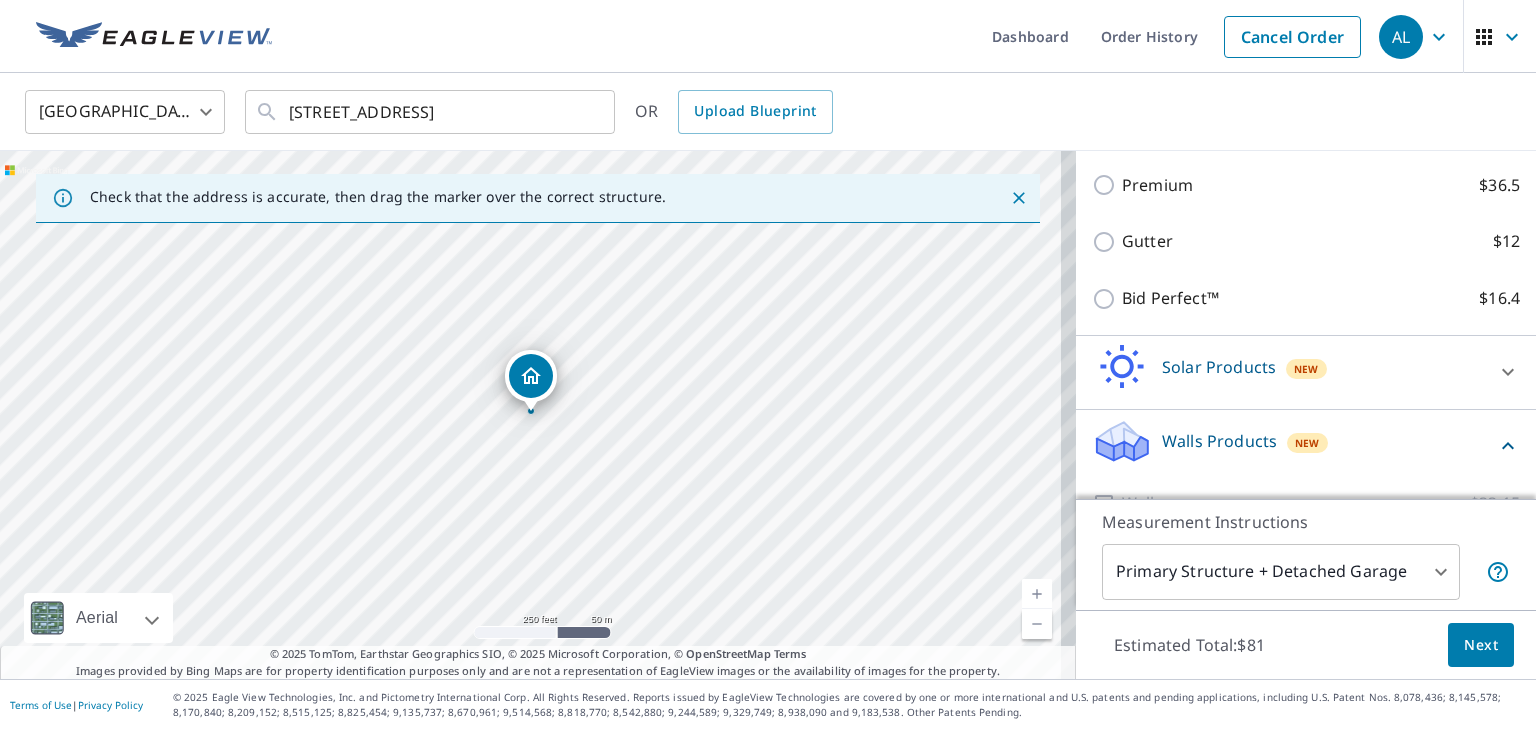 scroll, scrollTop: 501, scrollLeft: 0, axis: vertical 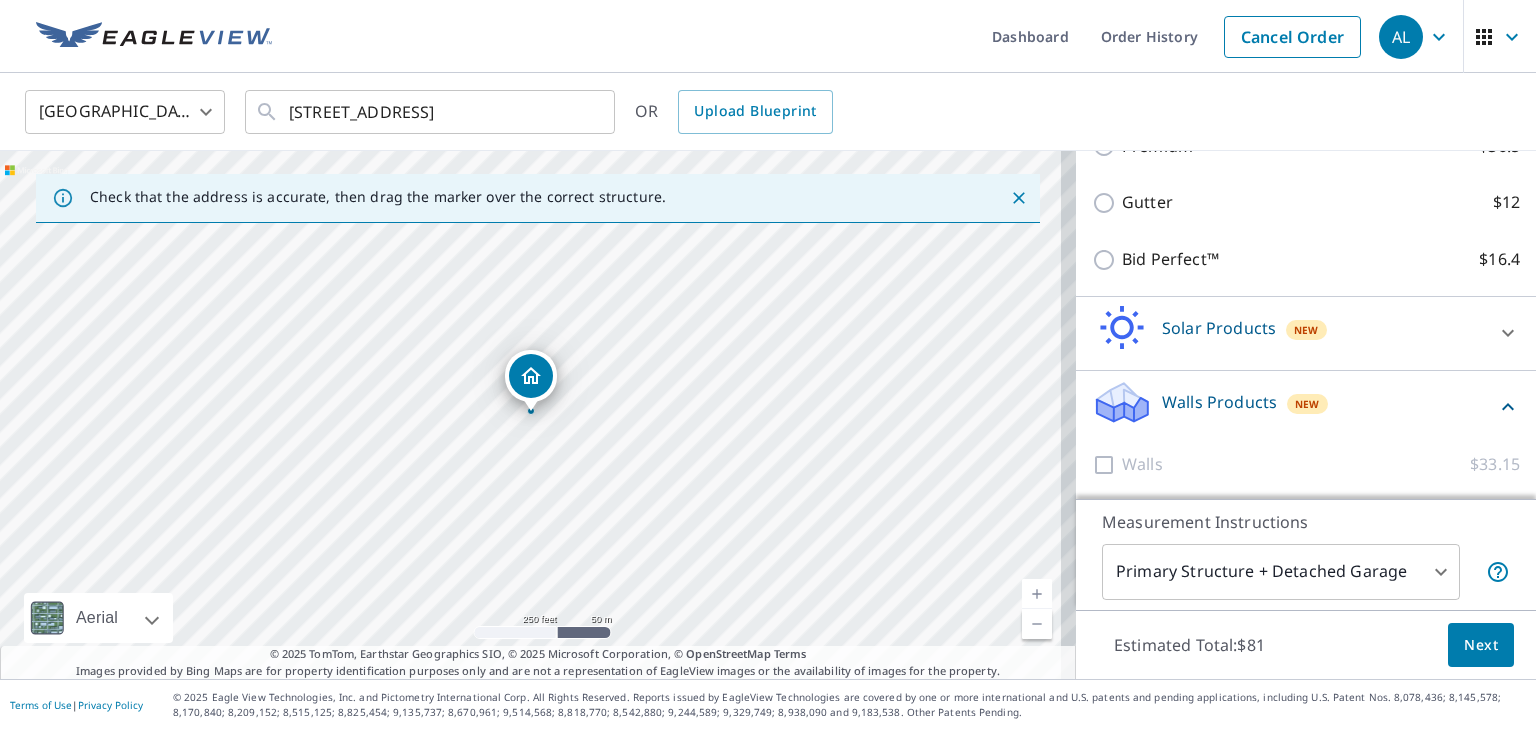 click on "Walls $33.15" at bounding box center (1306, 464) 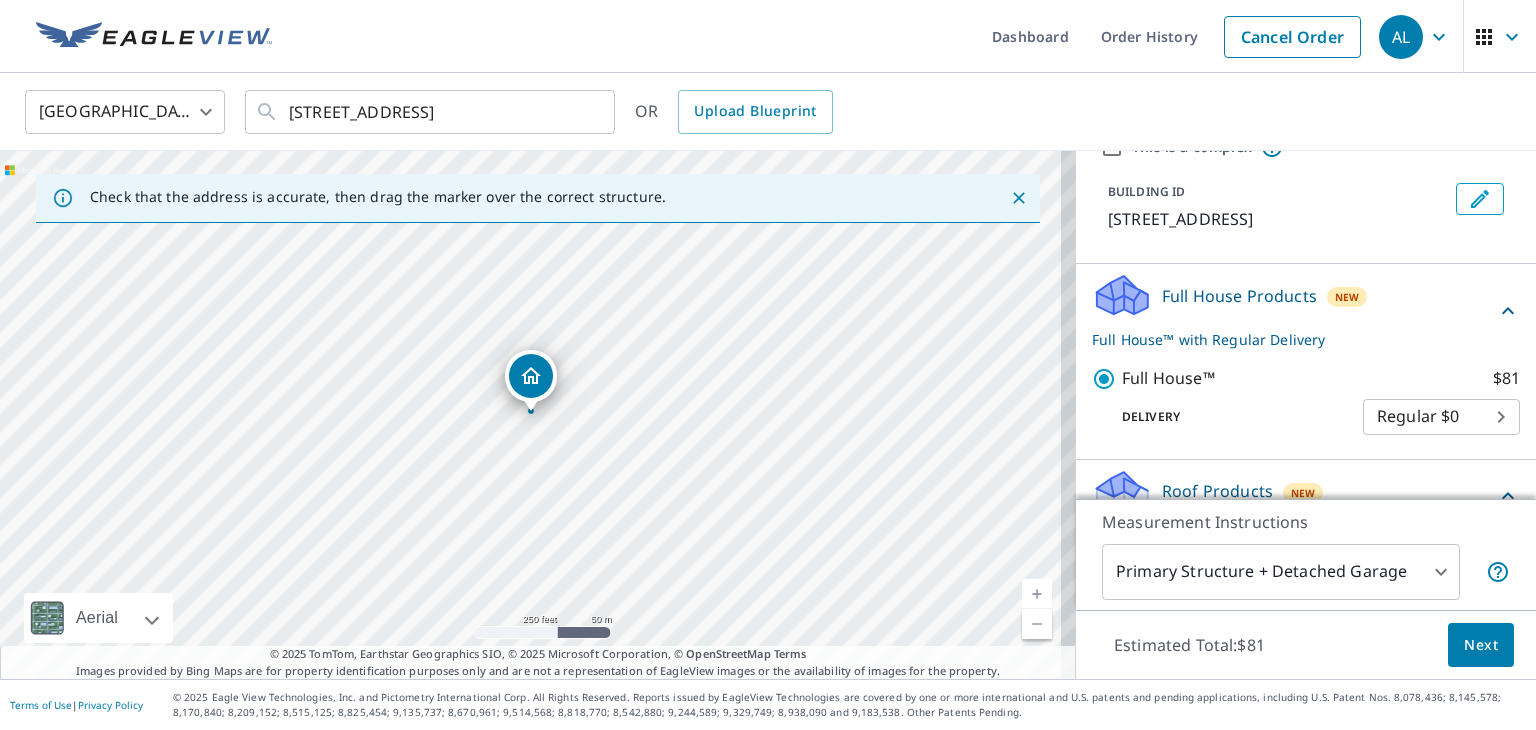 scroll, scrollTop: 0, scrollLeft: 0, axis: both 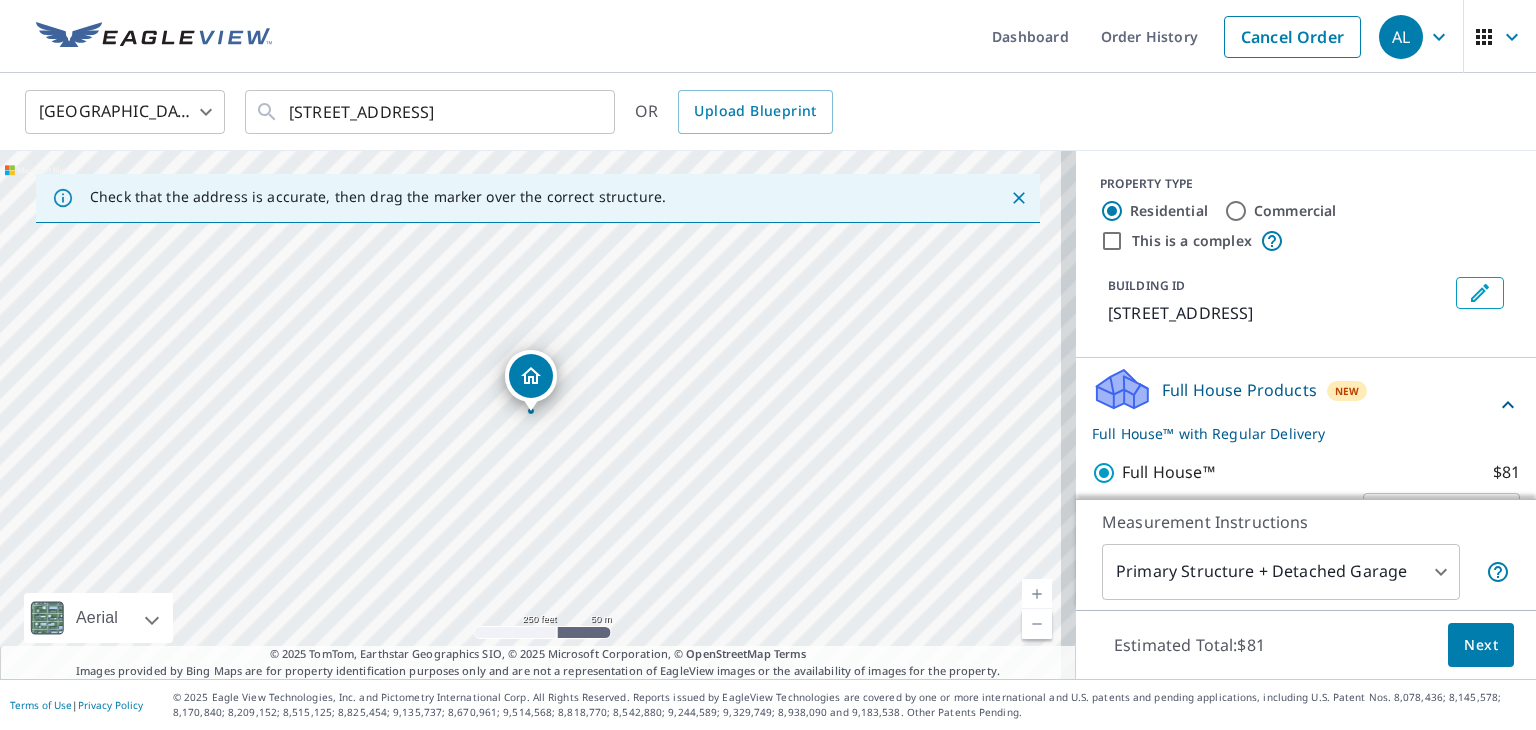 click on "Full House™ $81" at bounding box center [1107, 473] 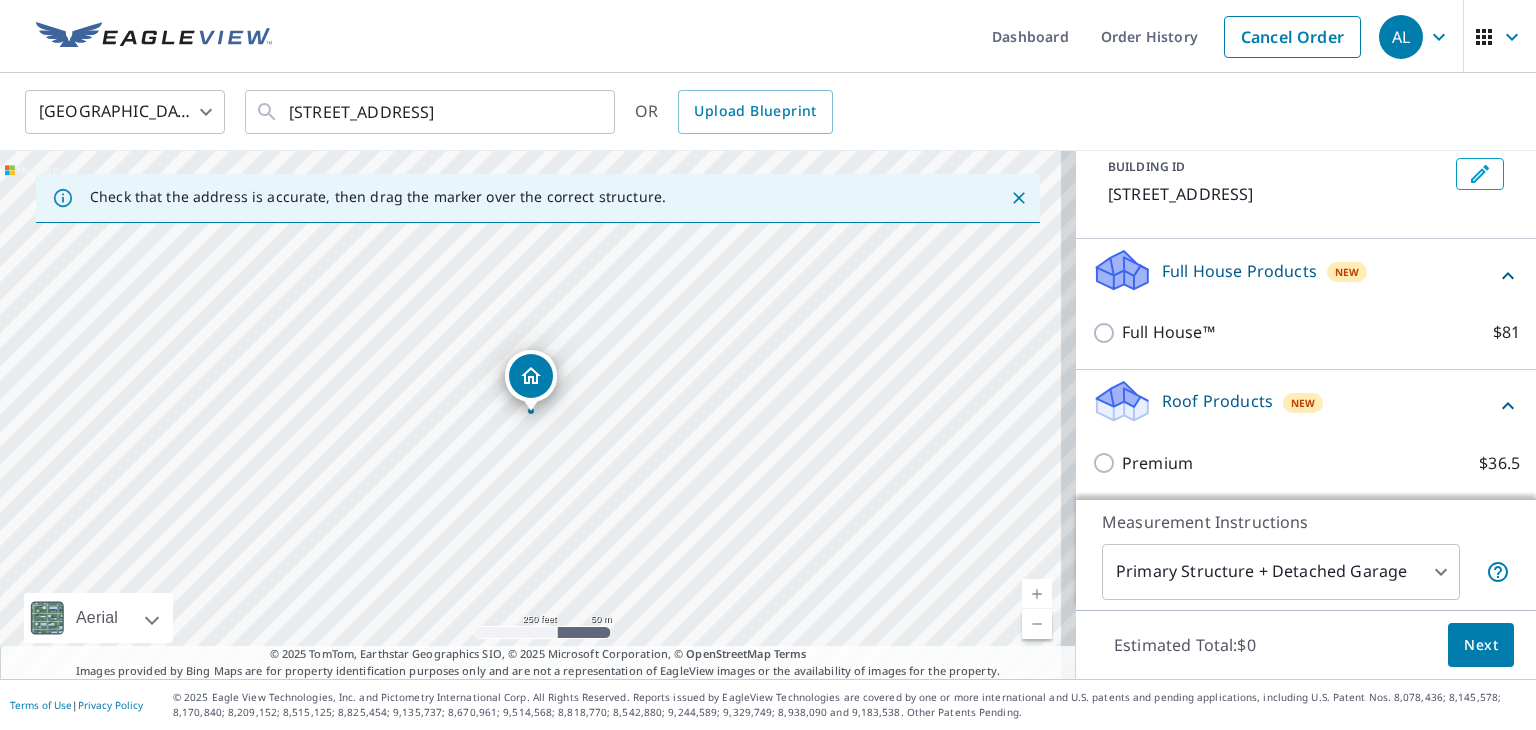 scroll, scrollTop: 120, scrollLeft: 0, axis: vertical 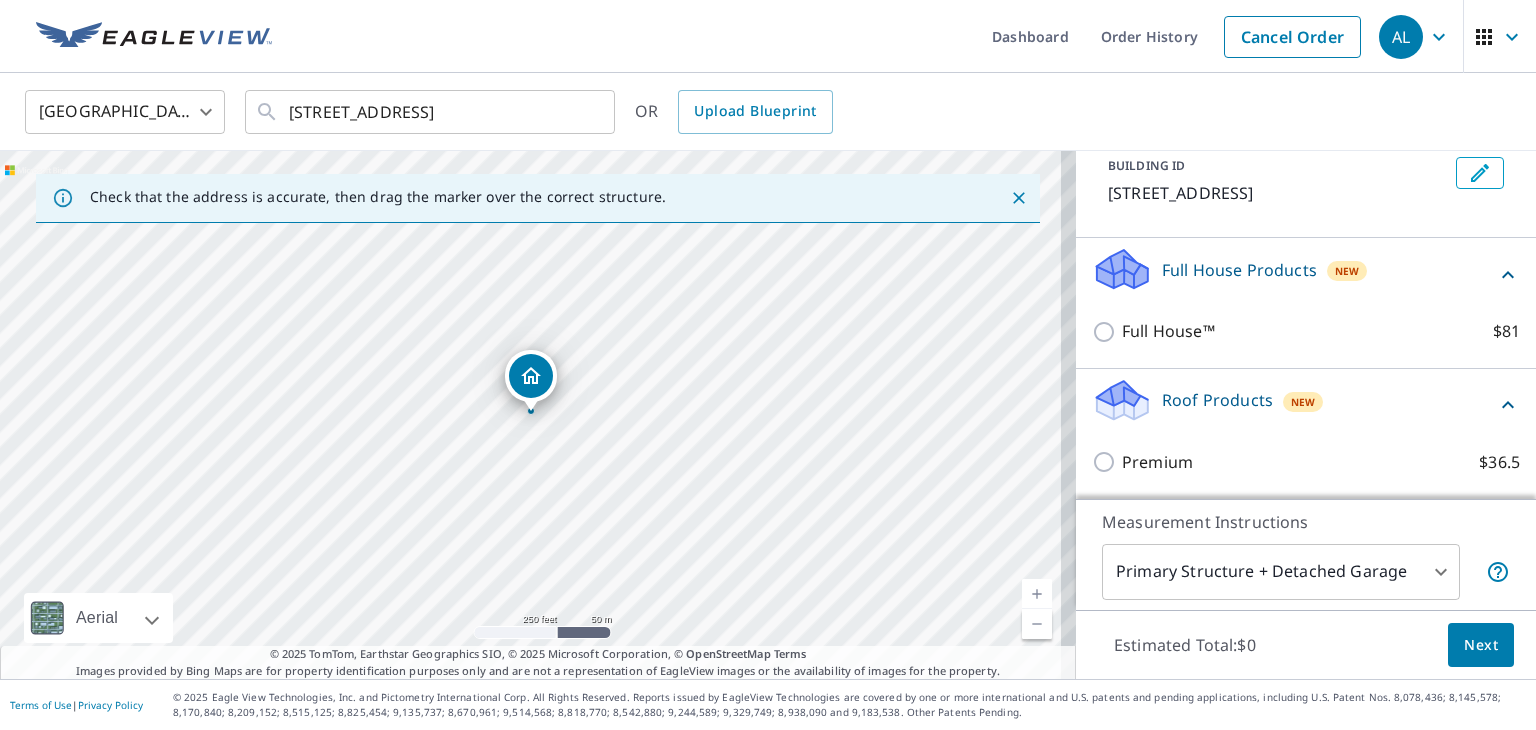 click on "Full House™ $81" at bounding box center [1107, 332] 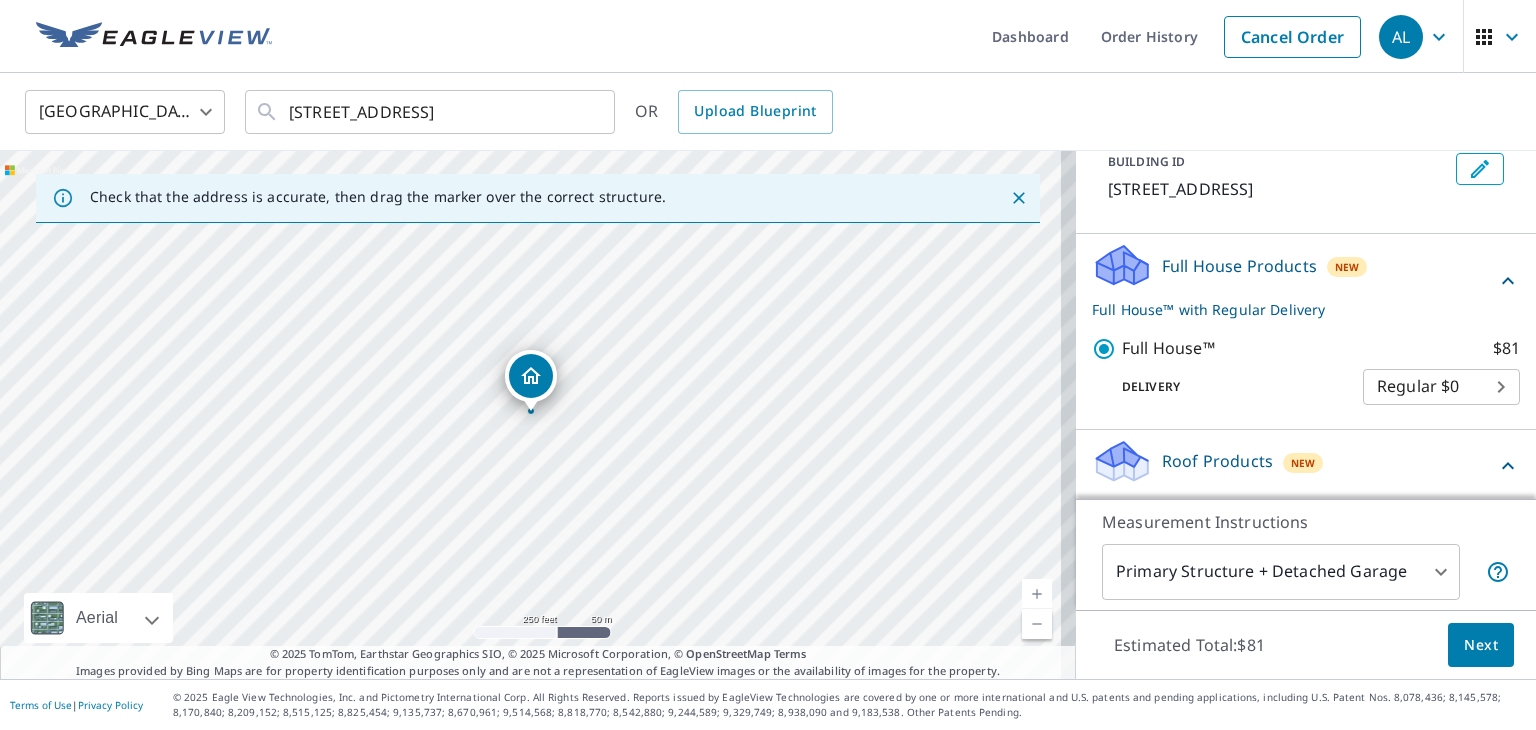 scroll, scrollTop: 96, scrollLeft: 0, axis: vertical 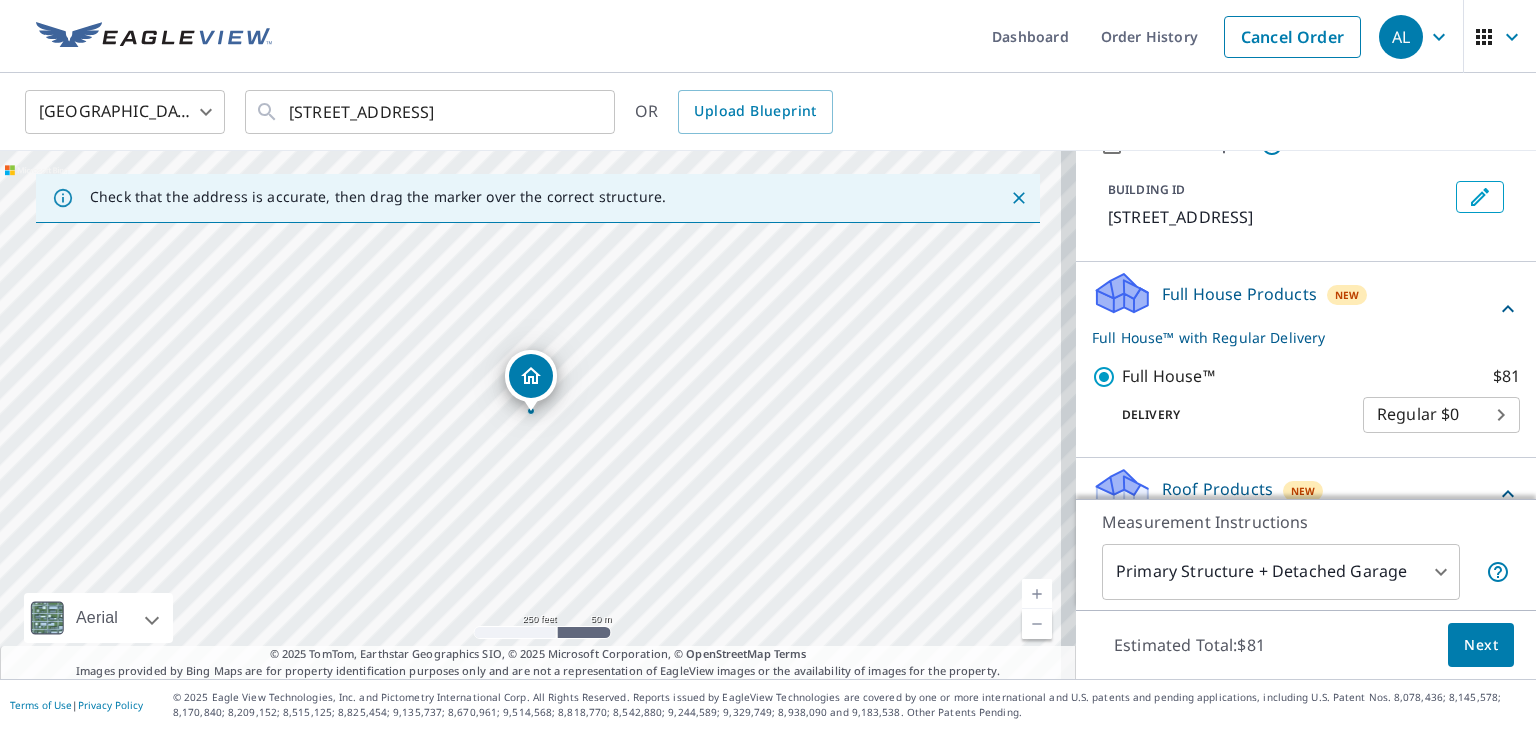 click on "Next" at bounding box center [1481, 645] 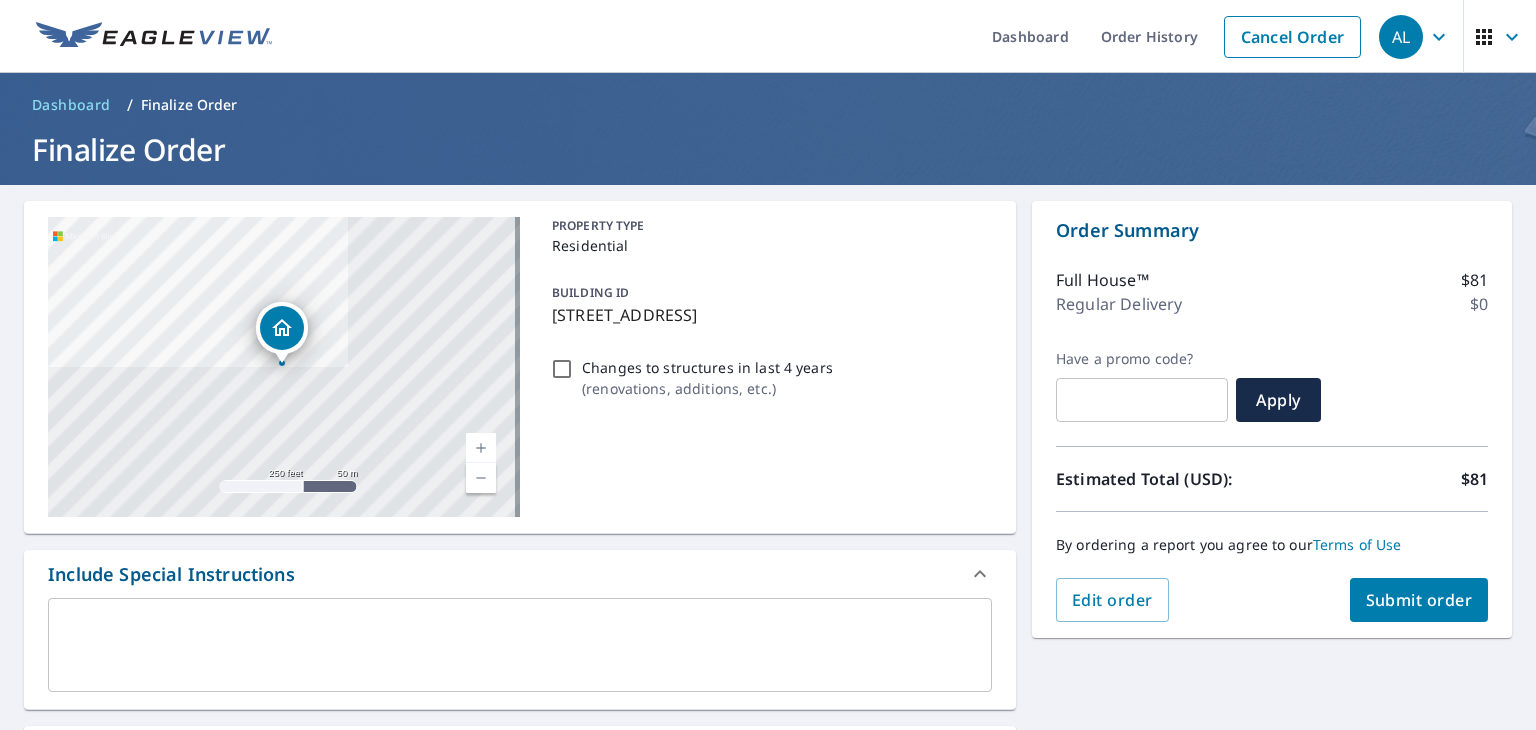 click on "Submit order" at bounding box center [1419, 600] 